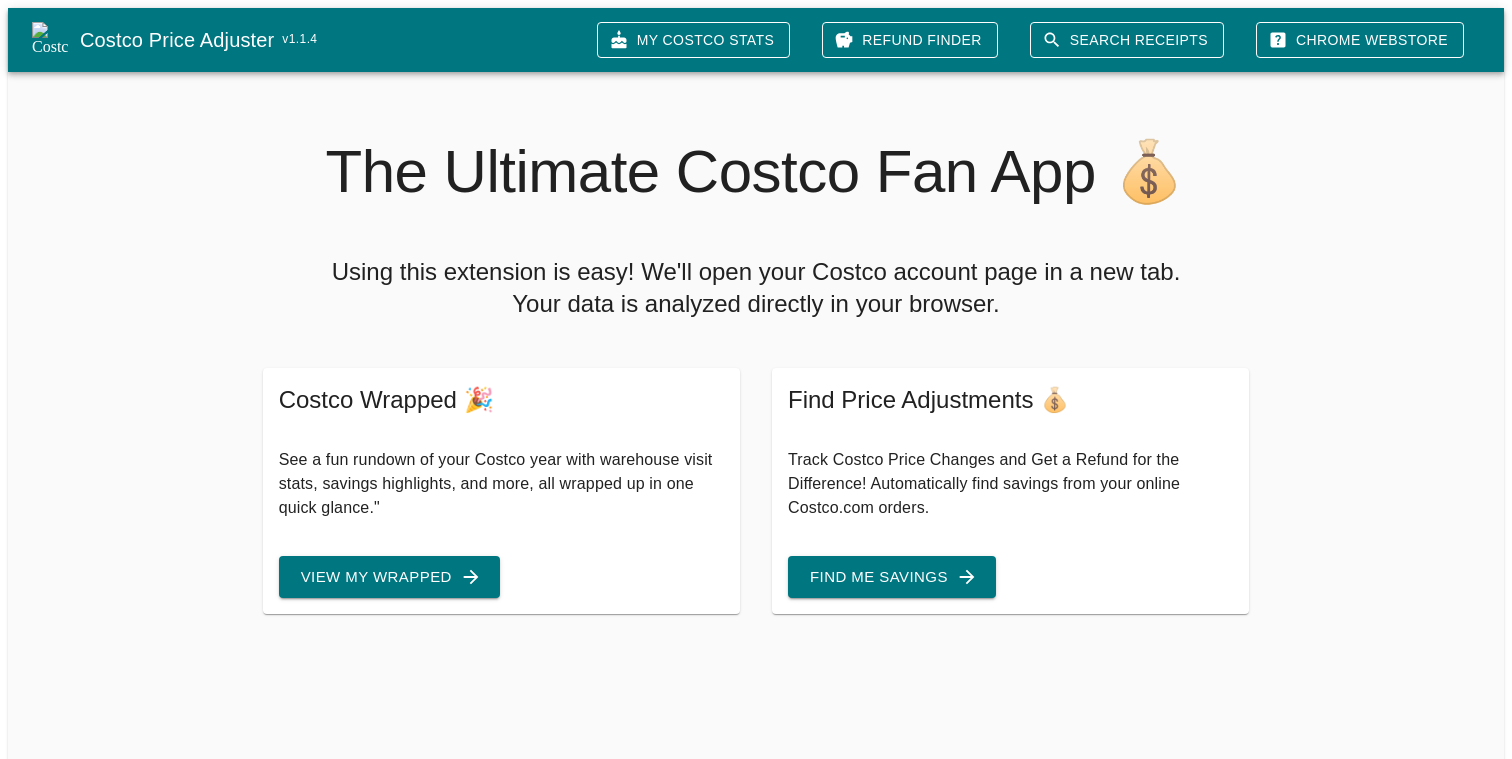scroll, scrollTop: 0, scrollLeft: 0, axis: both 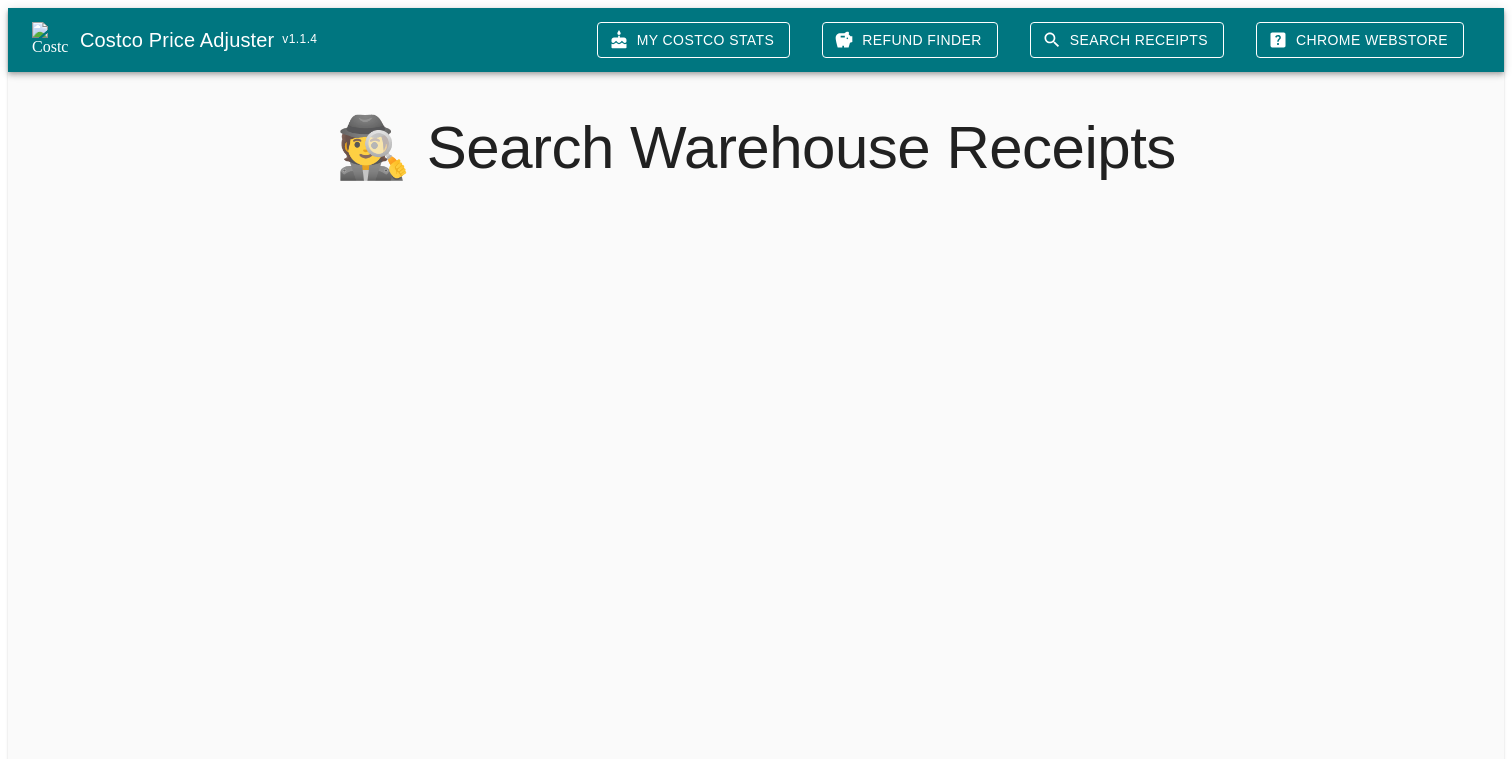 click on "Costco Price Adjuster   v 1.1.4 My Costco Stats Refund Finder Search Receipts Chrome Webstore   🕵 Search Warehouse Receipts" at bounding box center [756, 387] 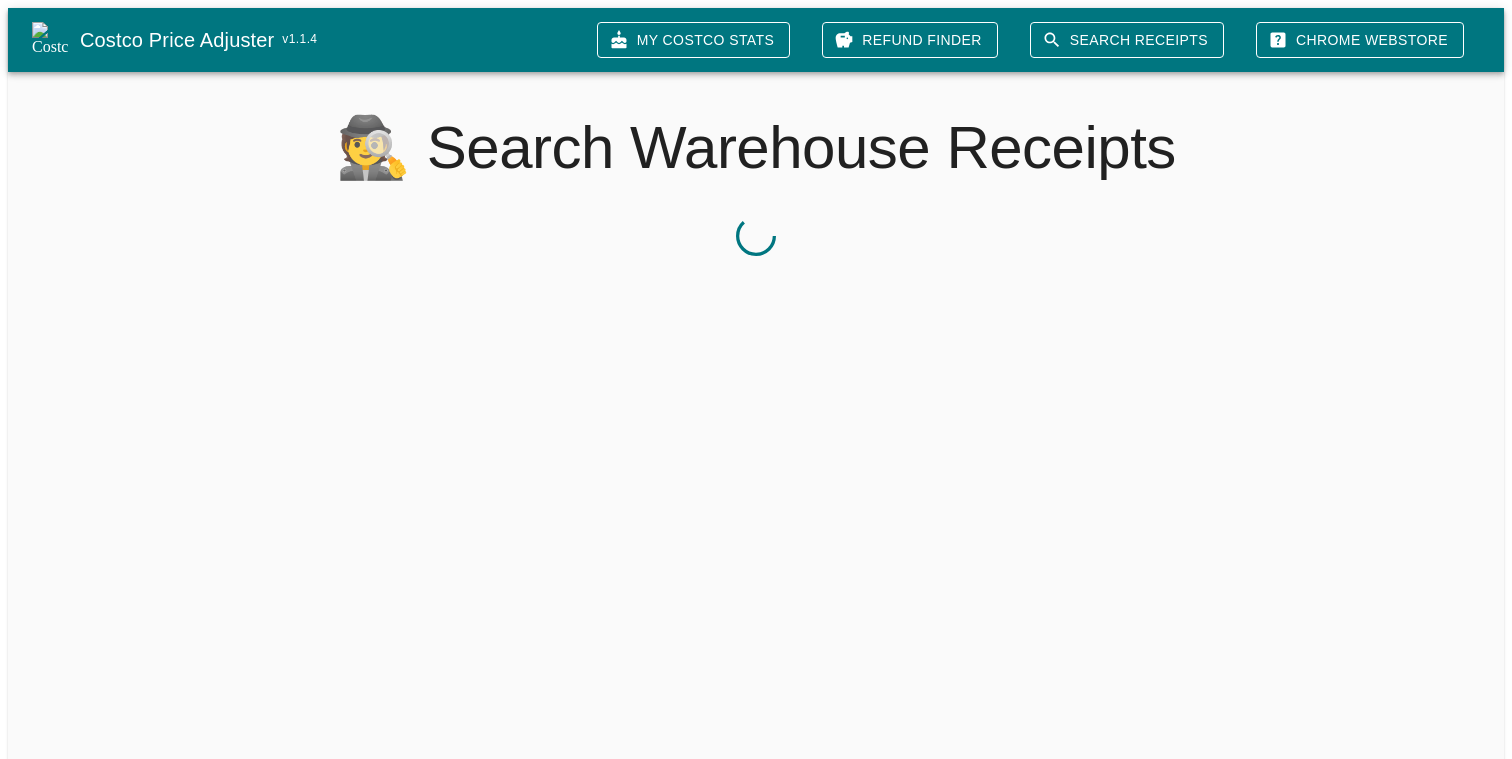scroll, scrollTop: 0, scrollLeft: 0, axis: both 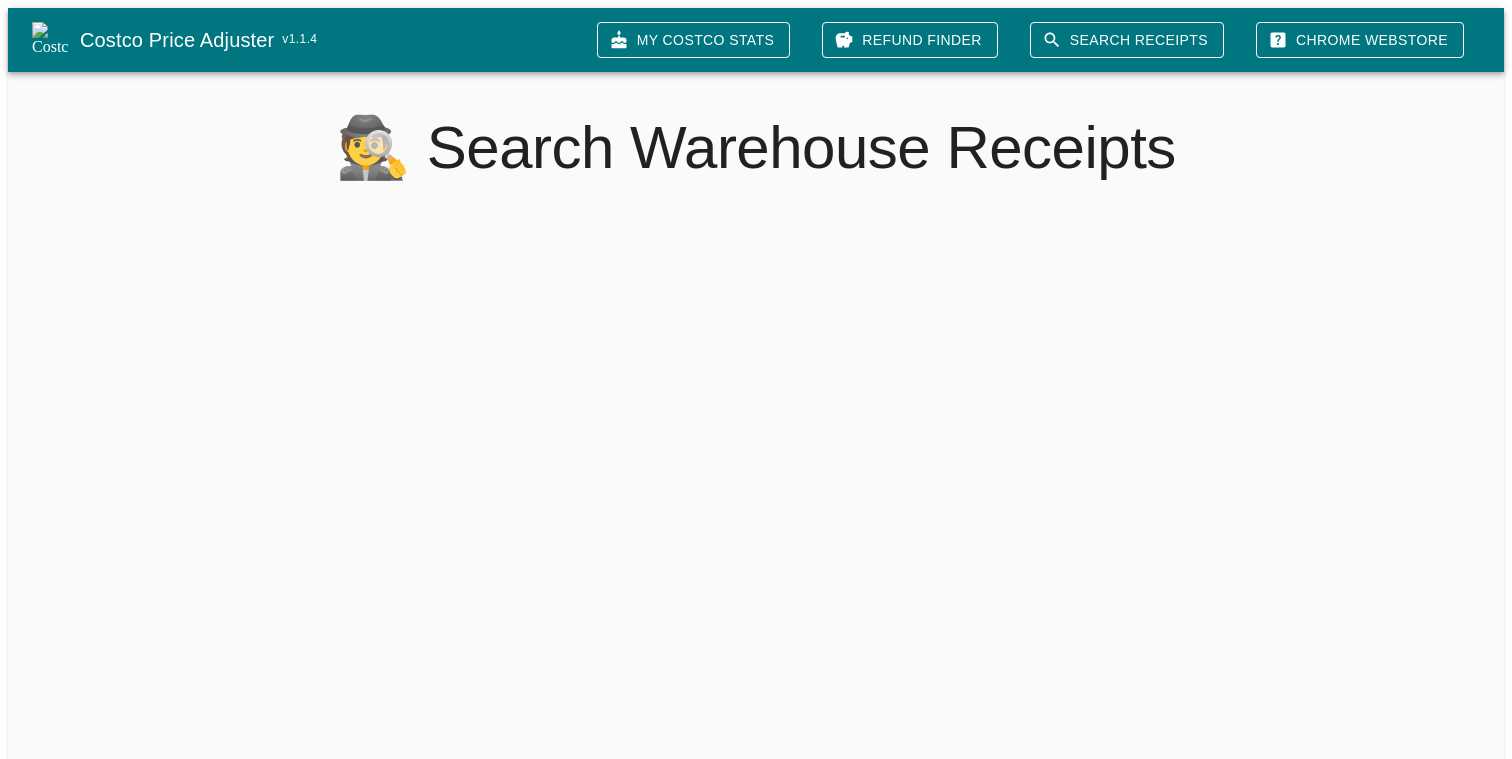 click on "Refund Finder" at bounding box center [910, 40] 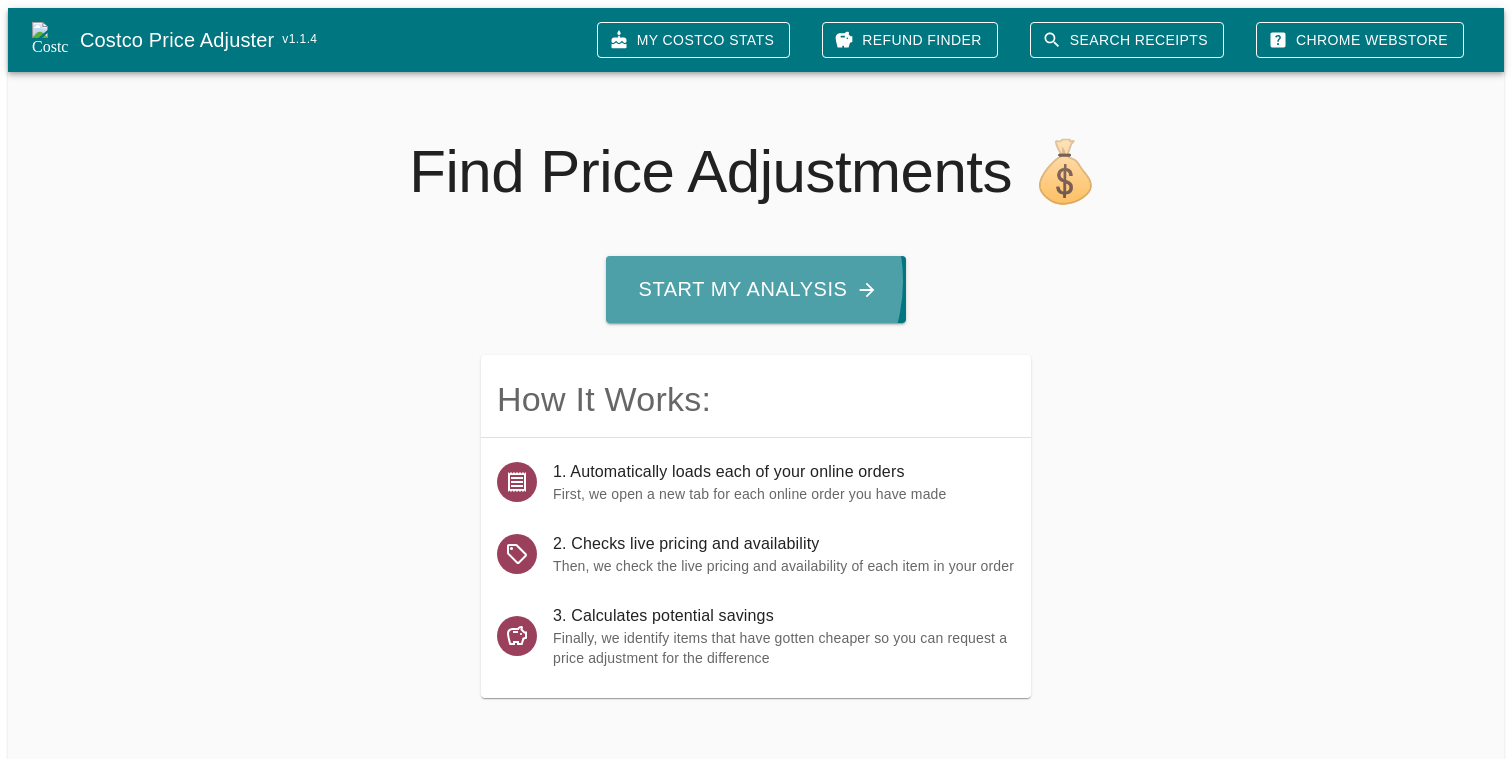 click on "Start My Analysis" at bounding box center [755, 289] 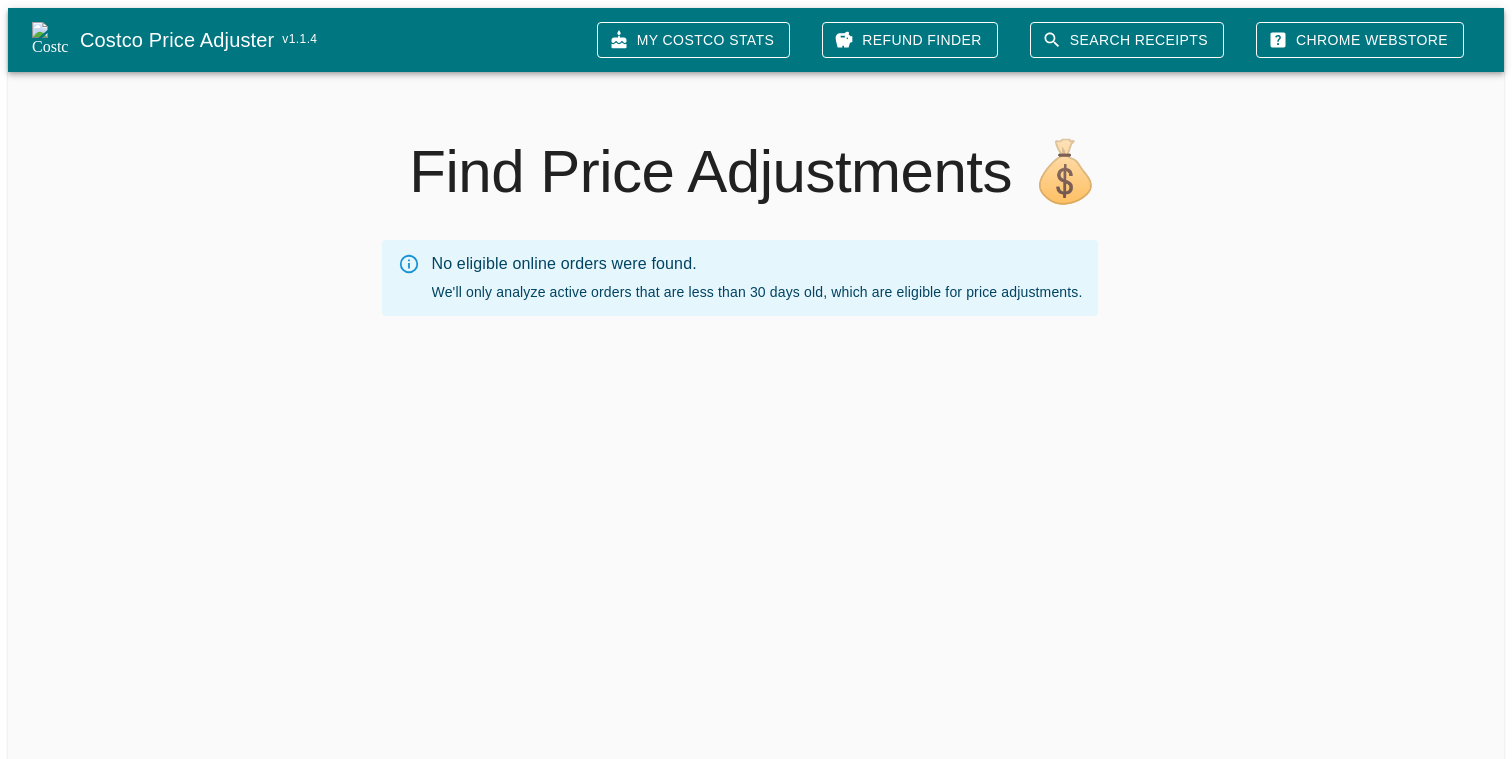 click on "Search Receipts" at bounding box center [1127, 40] 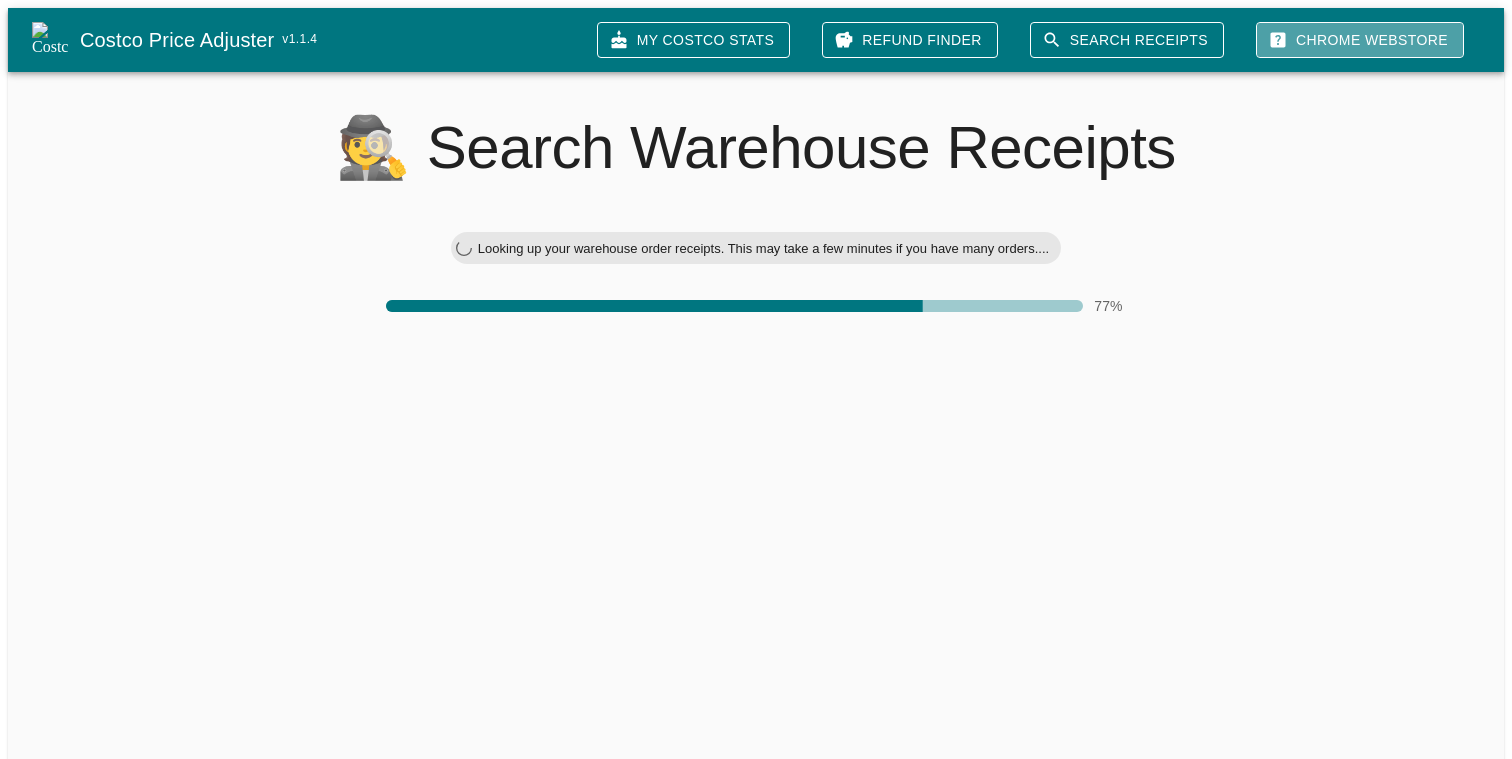 click on "Chrome Webstore" at bounding box center (1360, 40) 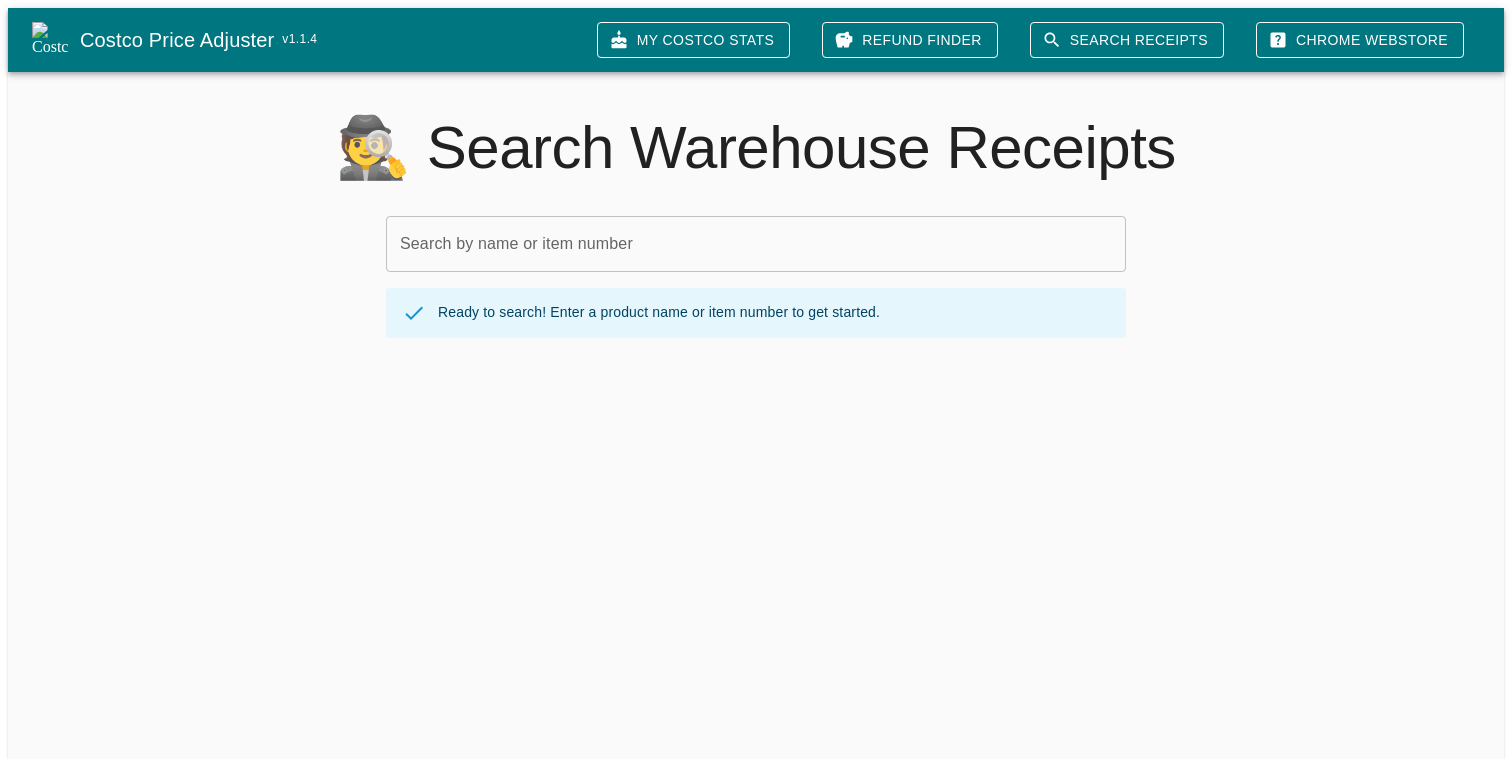 click on "Search by name or item number" at bounding box center [756, 244] 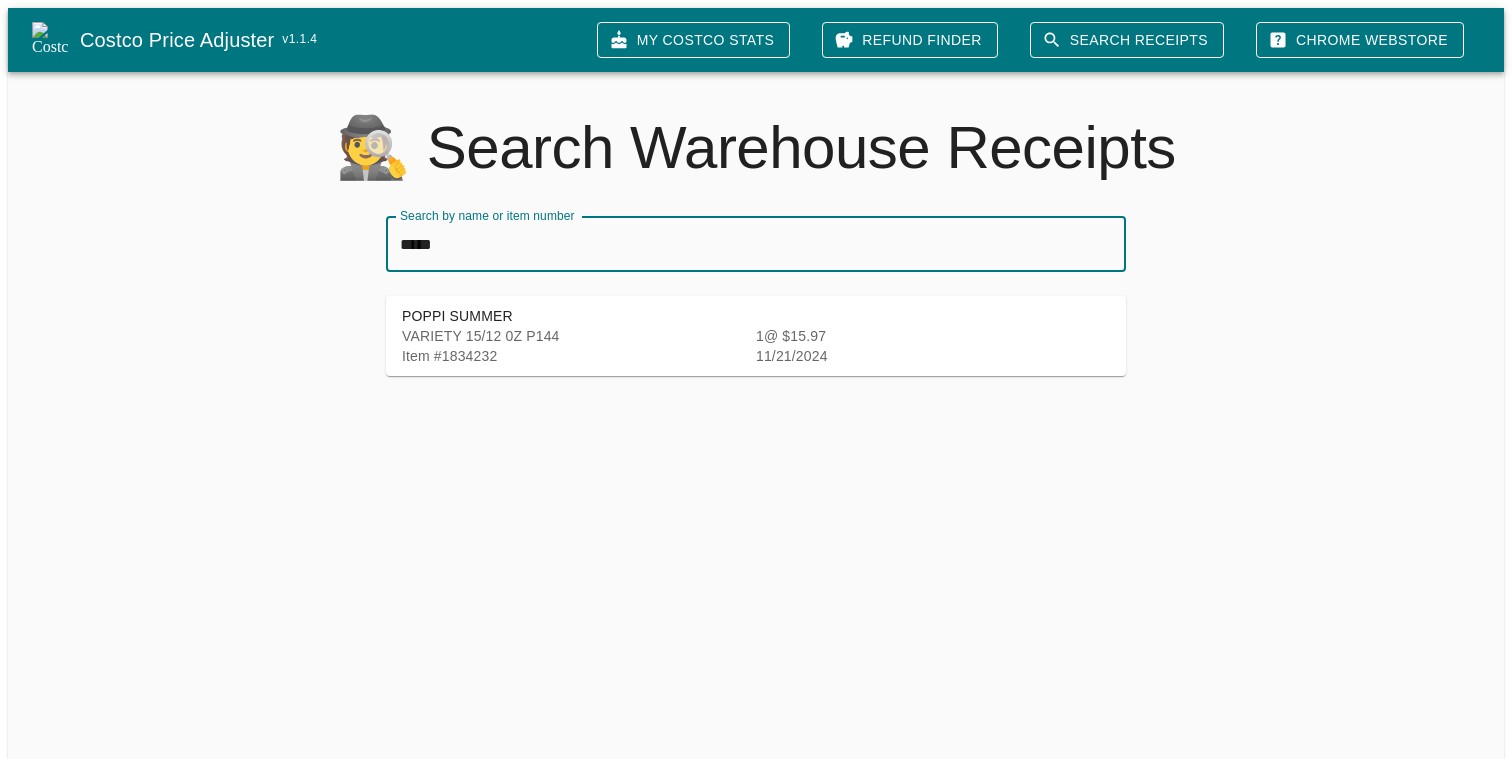 type on "*****" 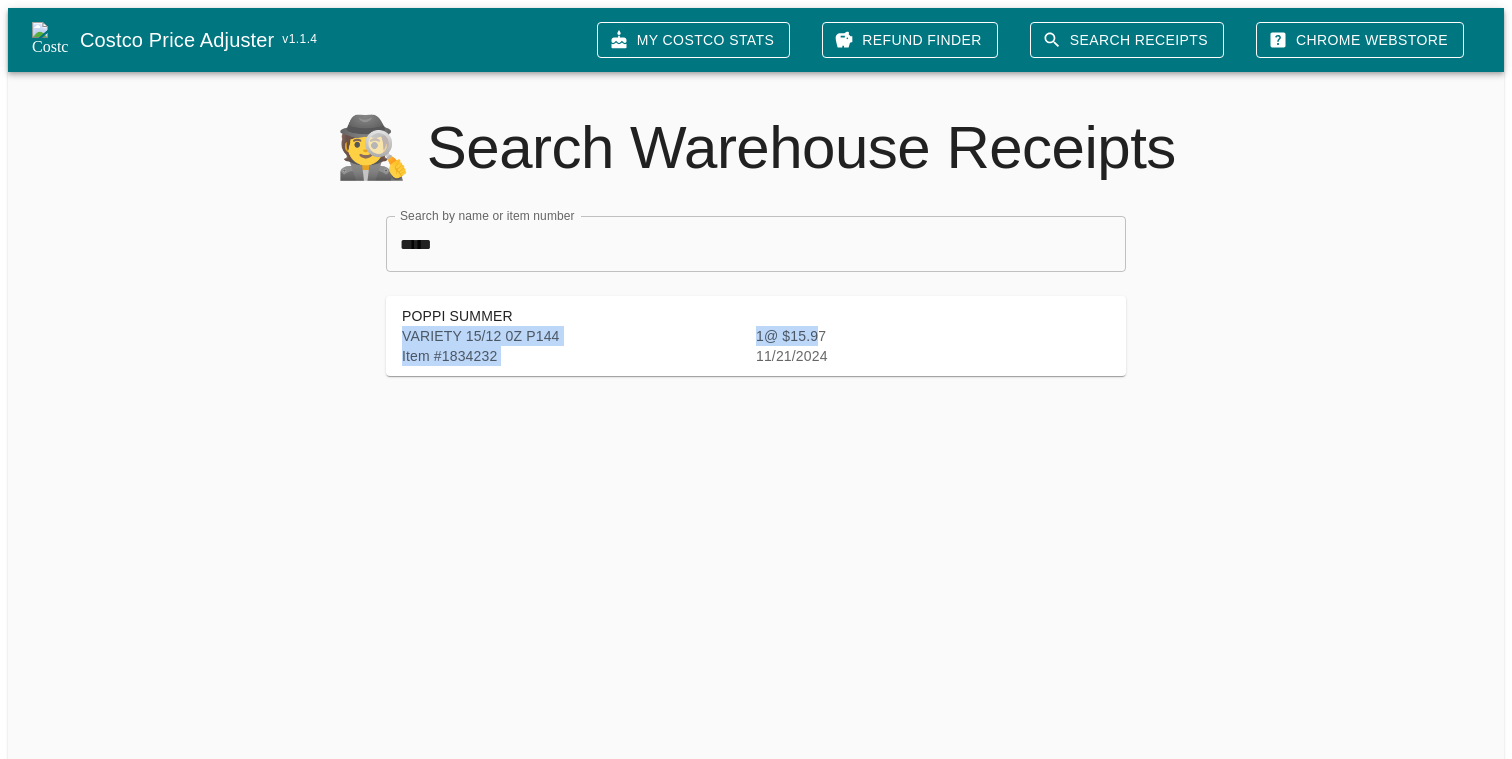 drag, startPoint x: 755, startPoint y: 332, endPoint x: 822, endPoint y: 332, distance: 67 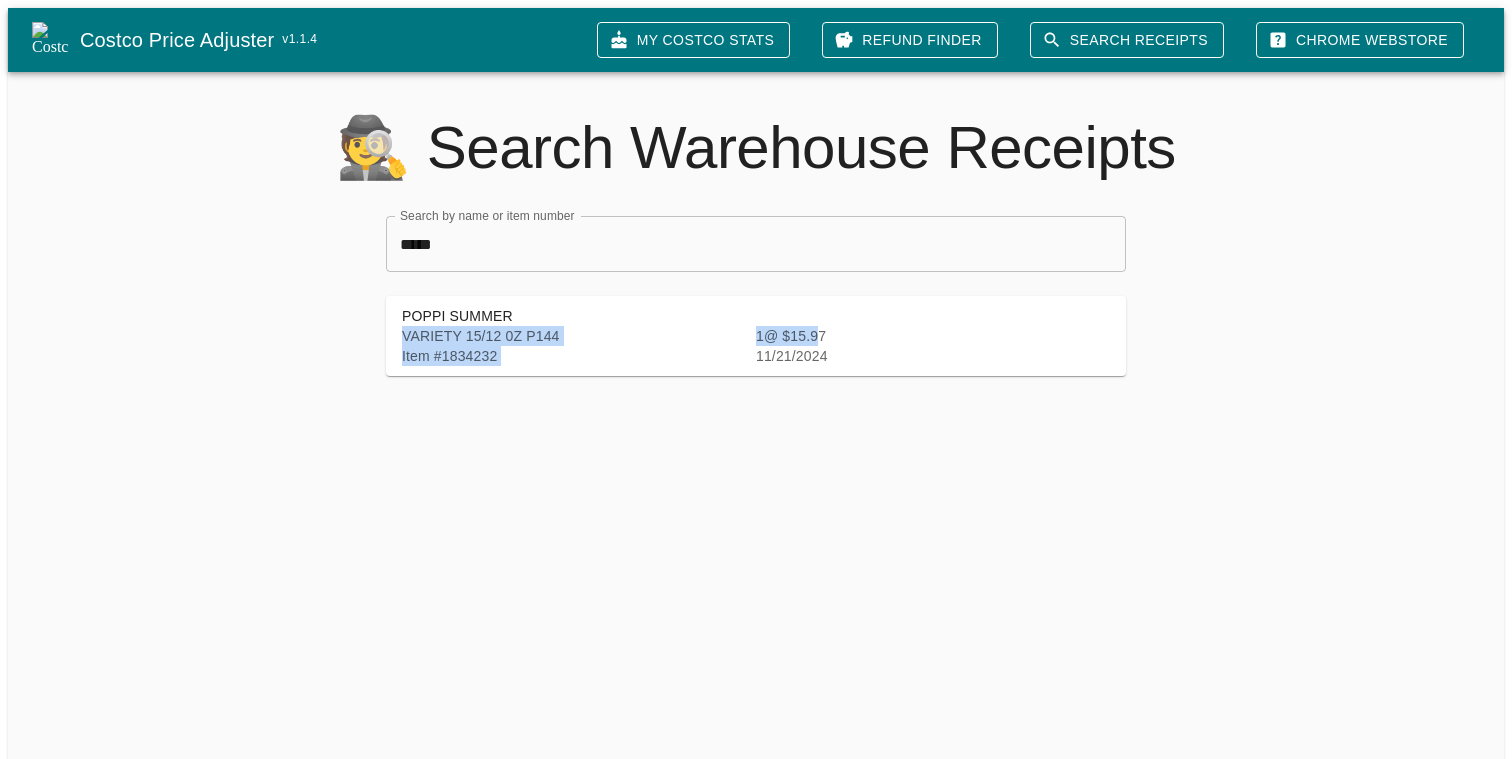 click on "VARIETY 15/12 0Z  P144 Item # 1834232 1  @ $ 15.97 11/21/2024" at bounding box center [756, 346] 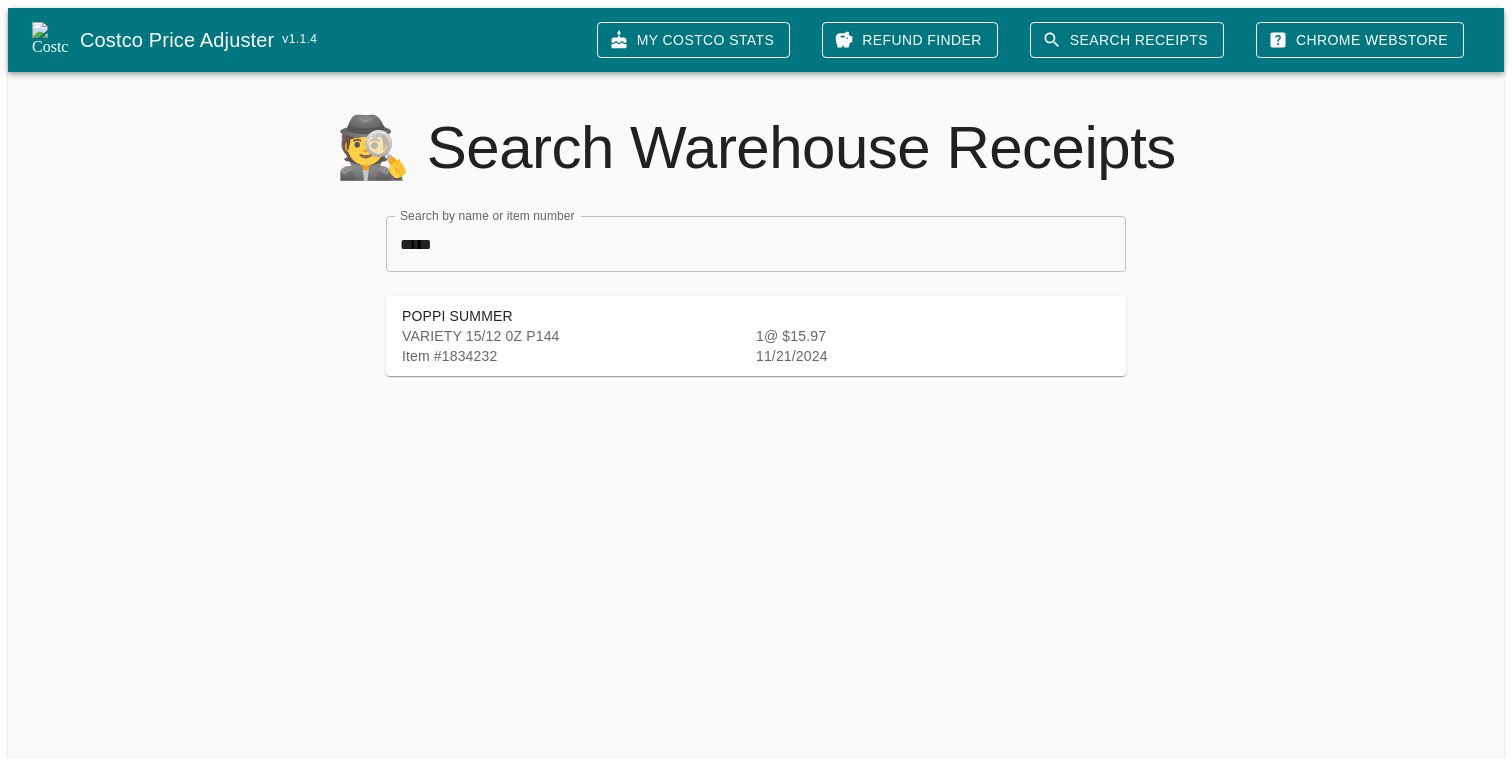 click on "11/21/2024" at bounding box center (792, 356) 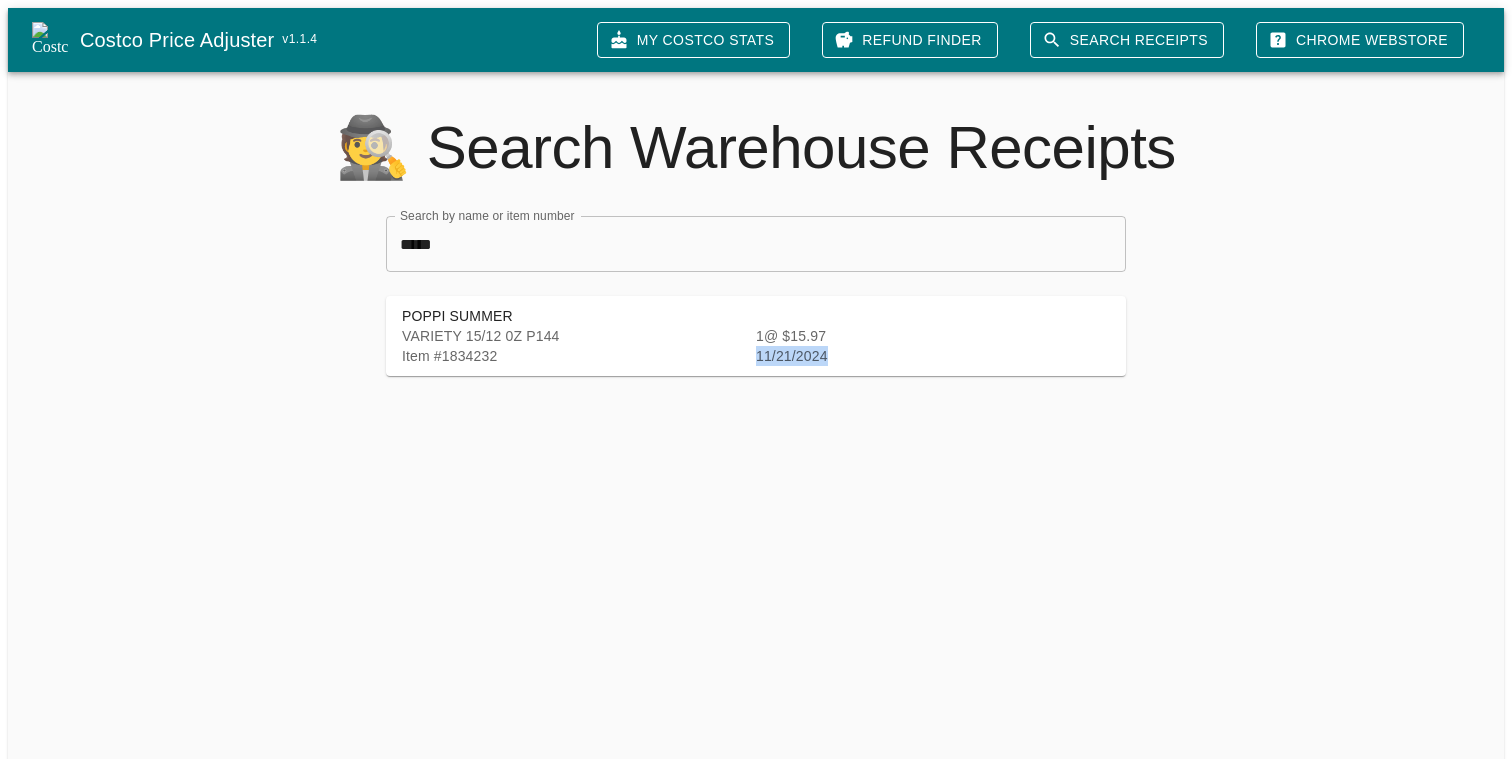 drag, startPoint x: 759, startPoint y: 350, endPoint x: 861, endPoint y: 349, distance: 102.0049 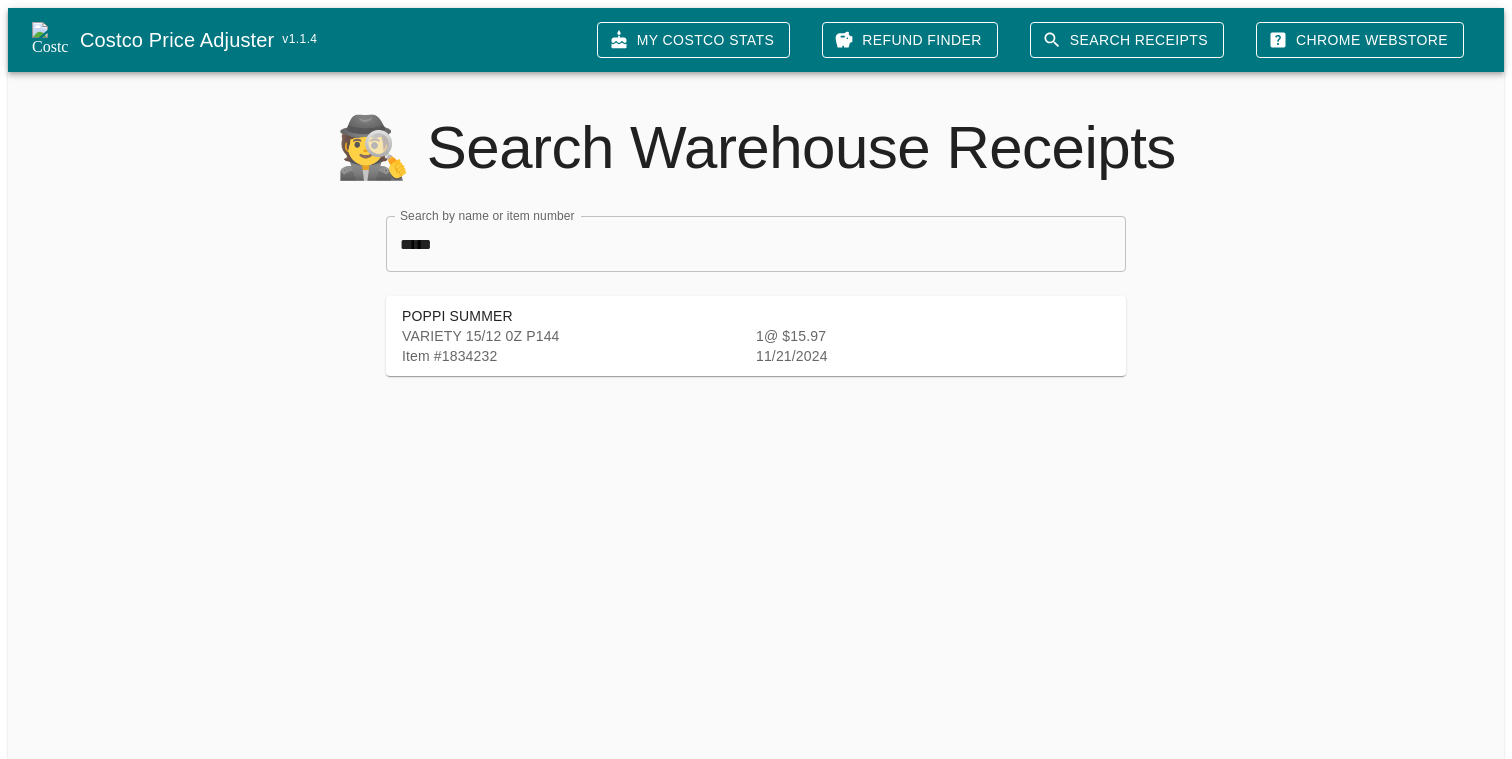 click on "🕵 Search Warehouse Receipts Search by name or item number ***** Search by name or item number POPPI SUMMER VARIETY 15/12 0Z  P144 Item # 1834232 1  @ $ 15.97 11/21/2024" at bounding box center (748, 264) 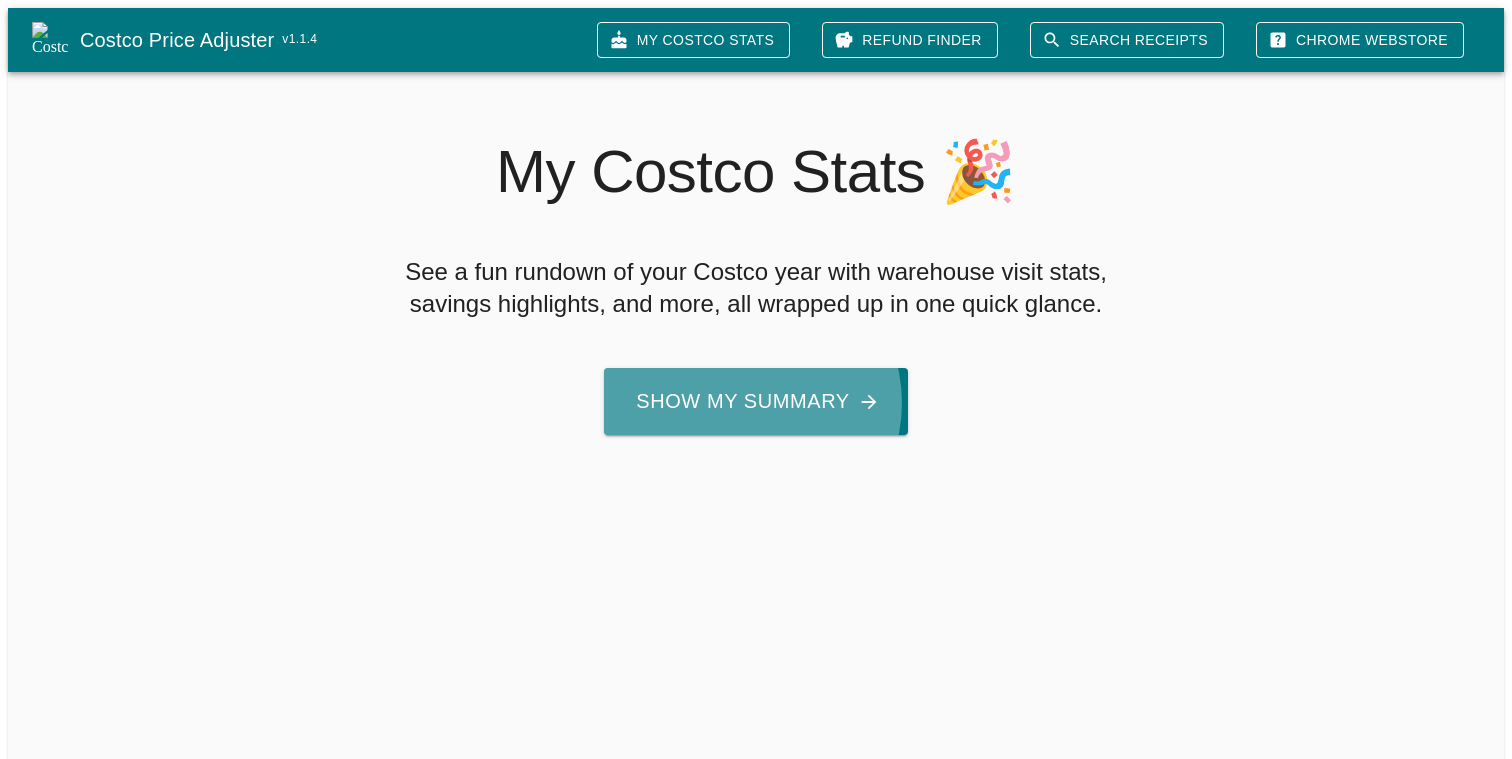 click on "Show My Summary" at bounding box center (756, 401) 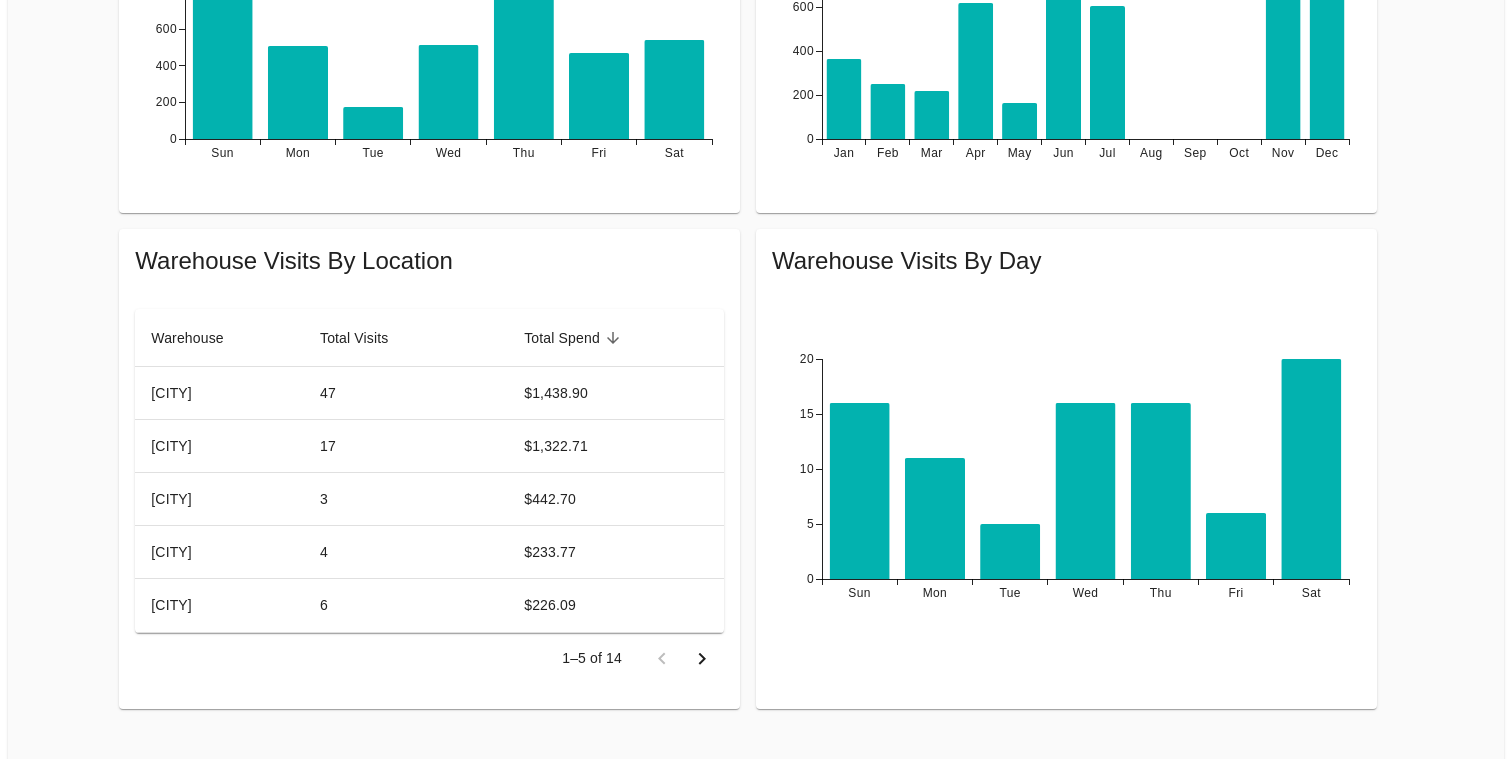 scroll, scrollTop: 817, scrollLeft: 0, axis: vertical 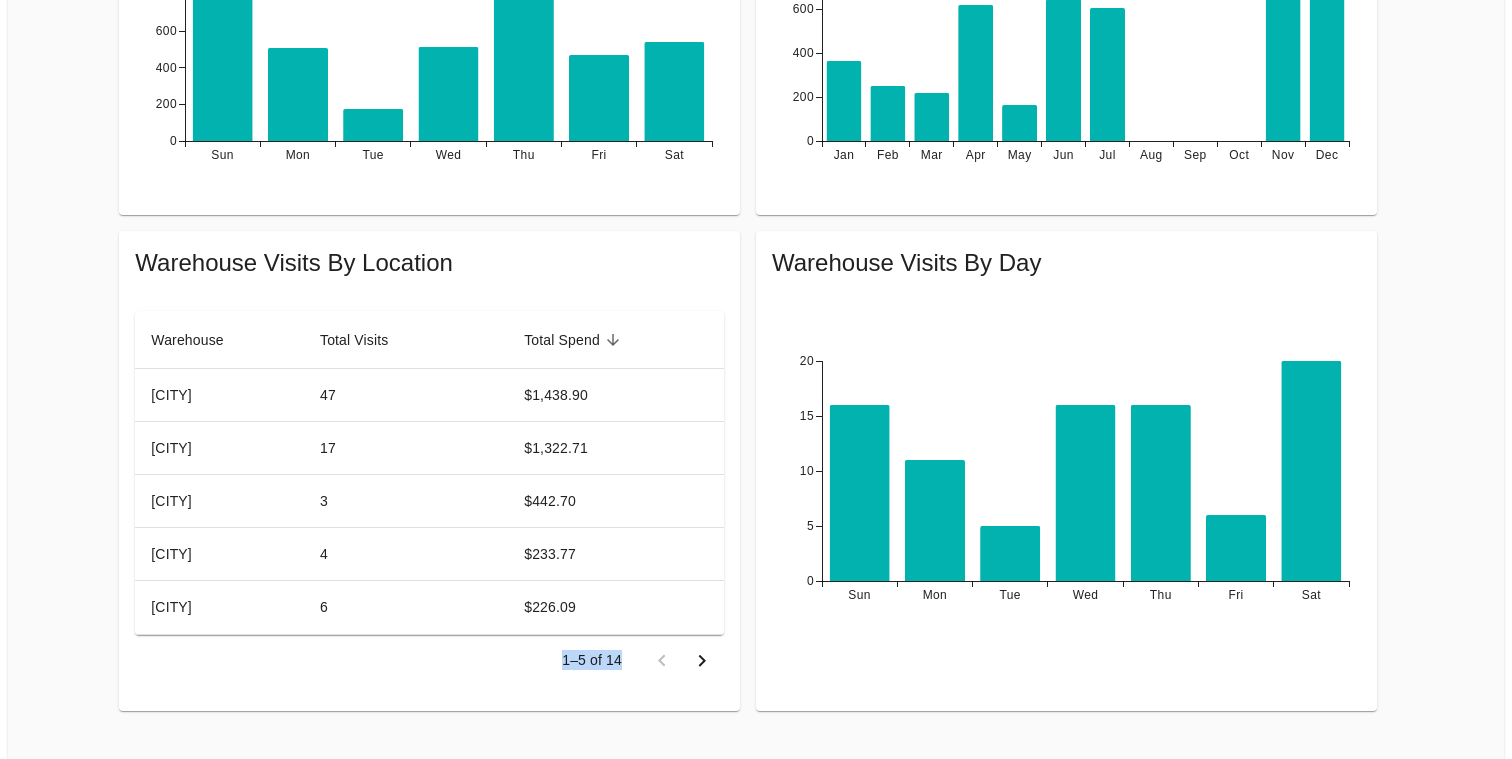 drag, startPoint x: 558, startPoint y: 653, endPoint x: 624, endPoint y: 651, distance: 66.0303 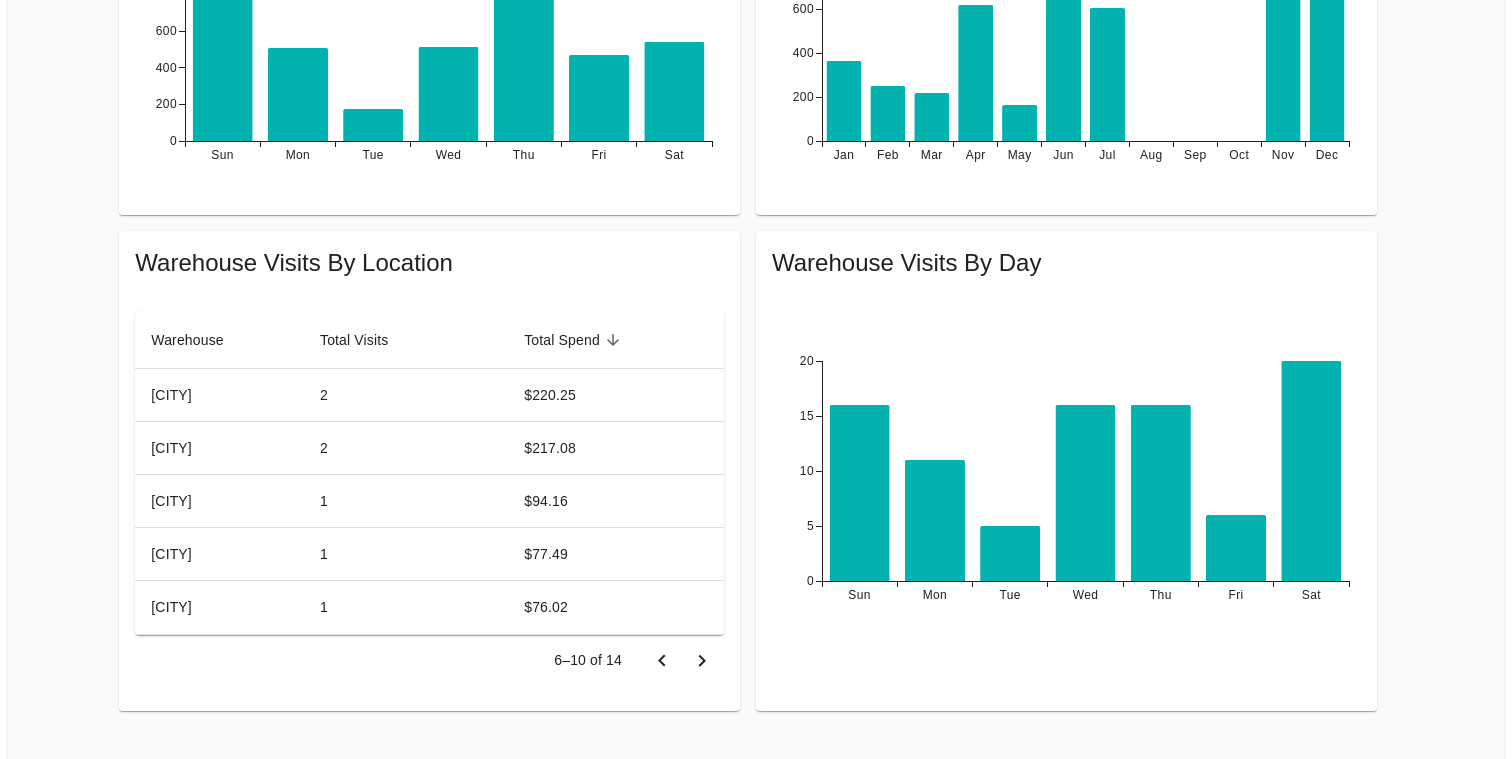 drag, startPoint x: 702, startPoint y: 643, endPoint x: 335, endPoint y: 590, distance: 370.80722 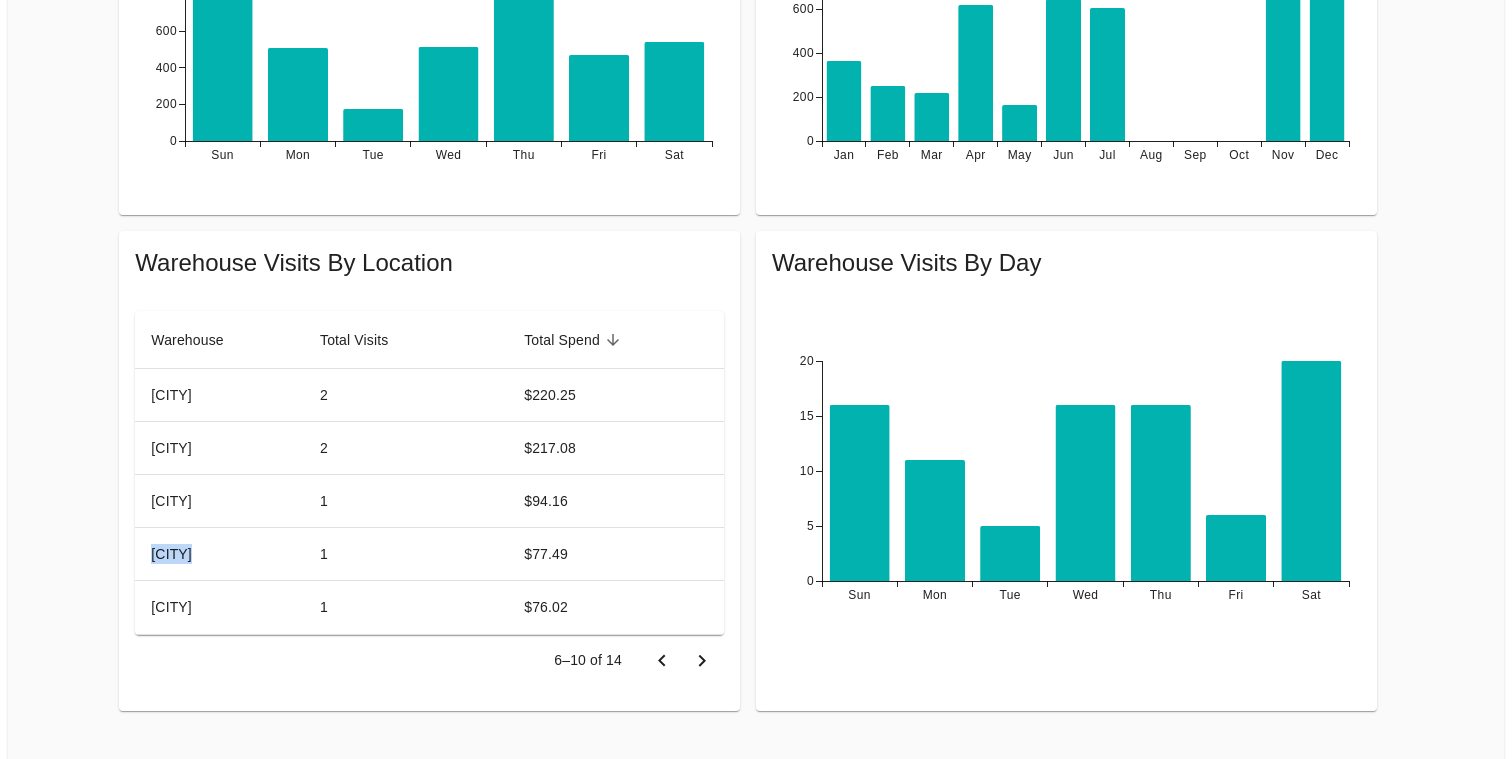 click on "IWILEI" at bounding box center [219, 554] 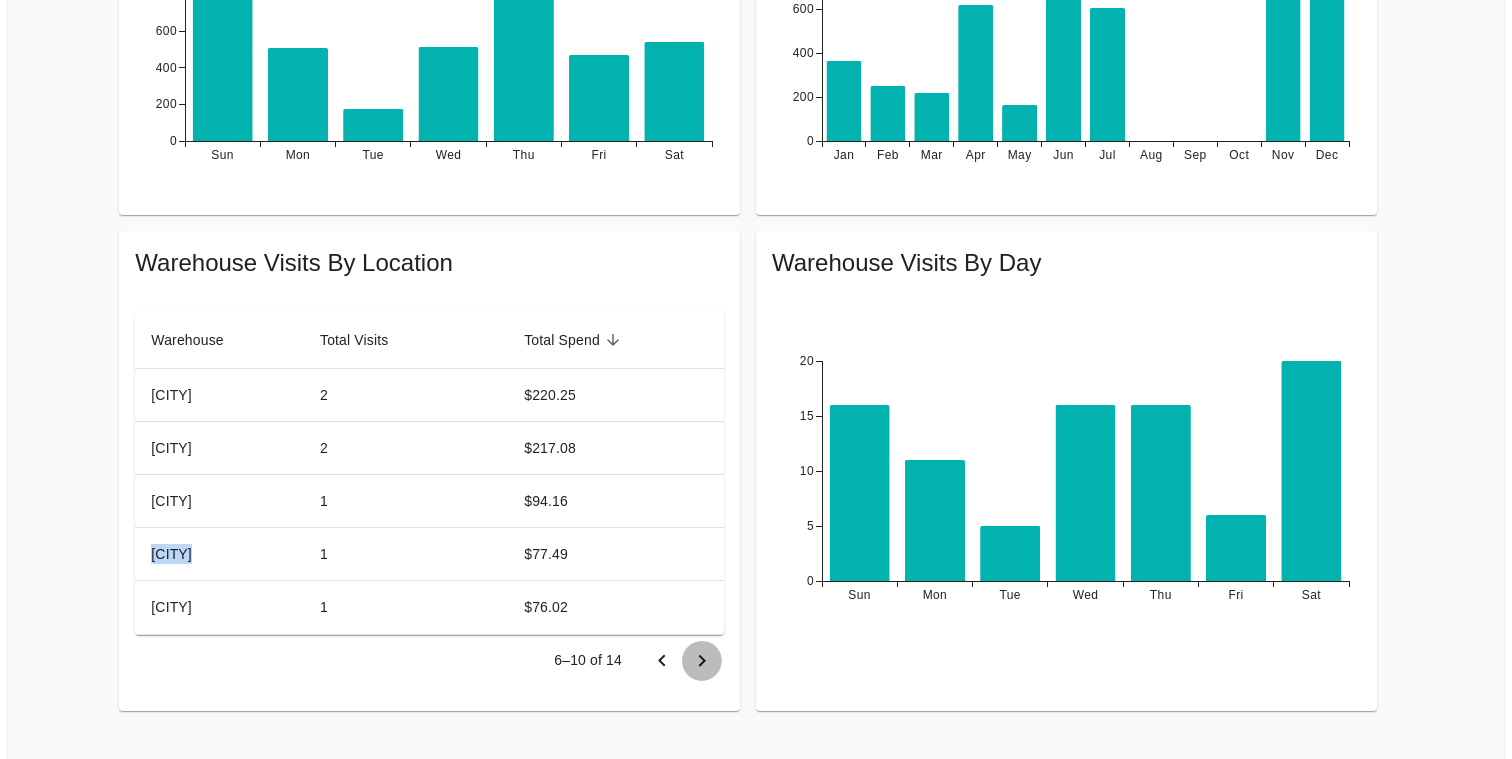 click 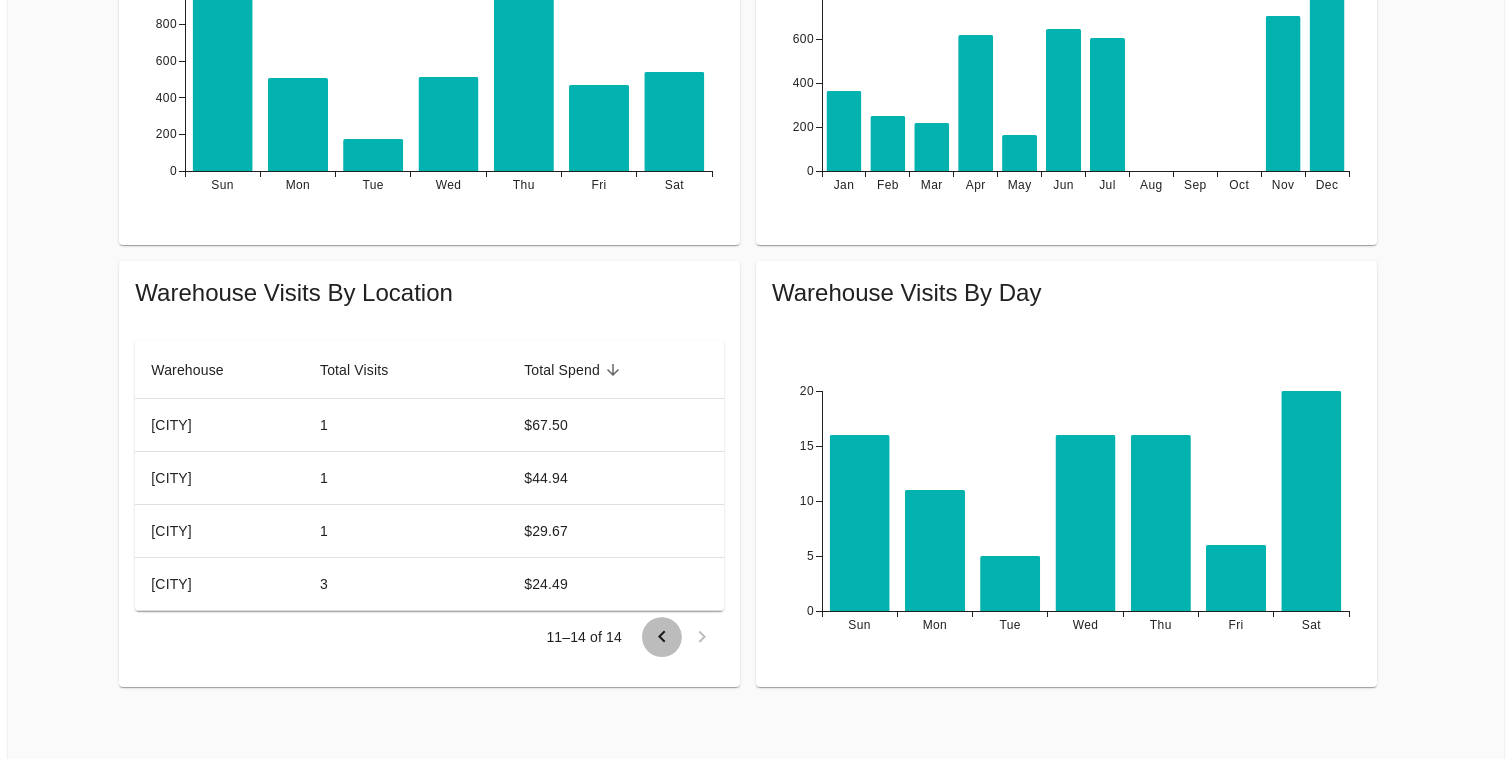 click 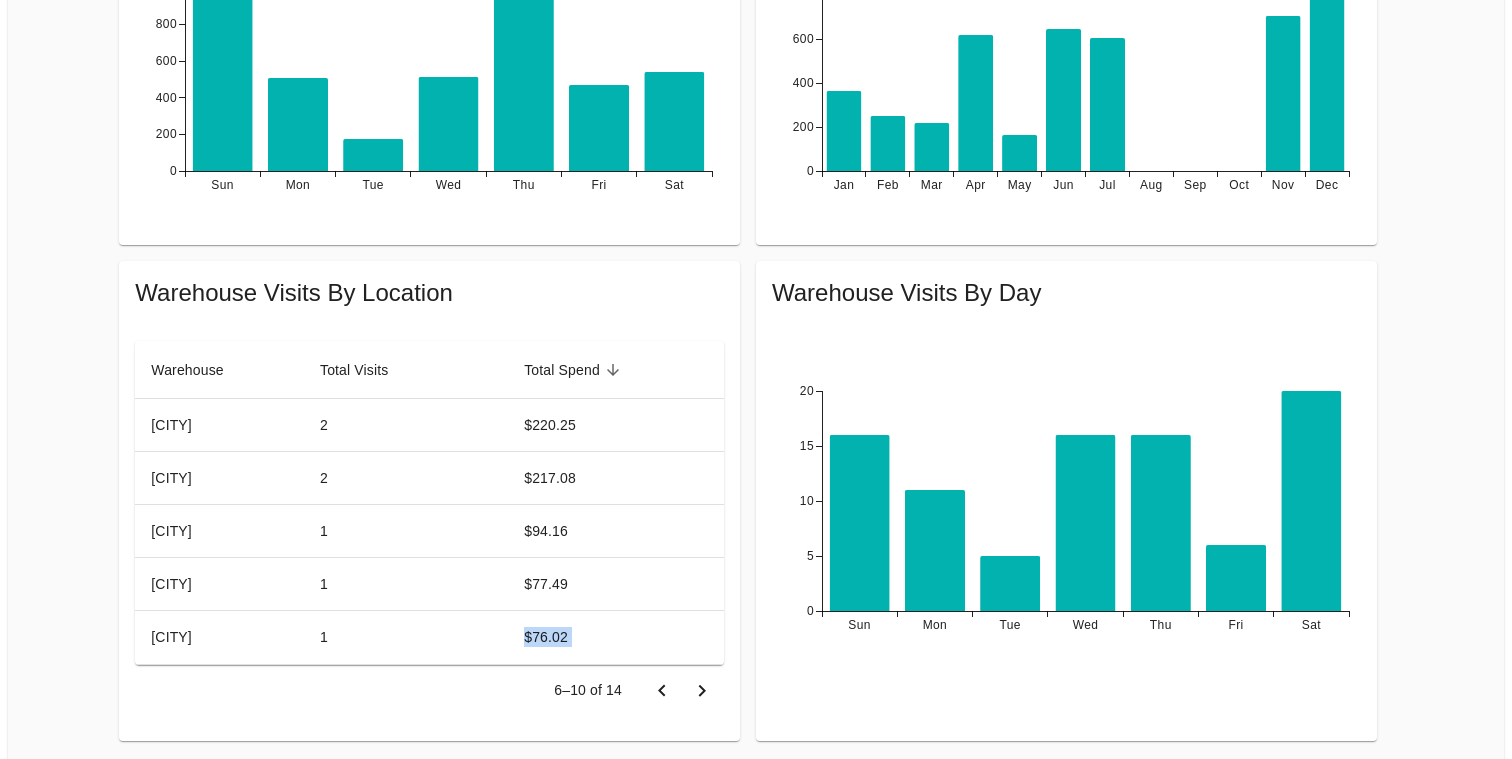click on "$76.02" at bounding box center (616, 637) 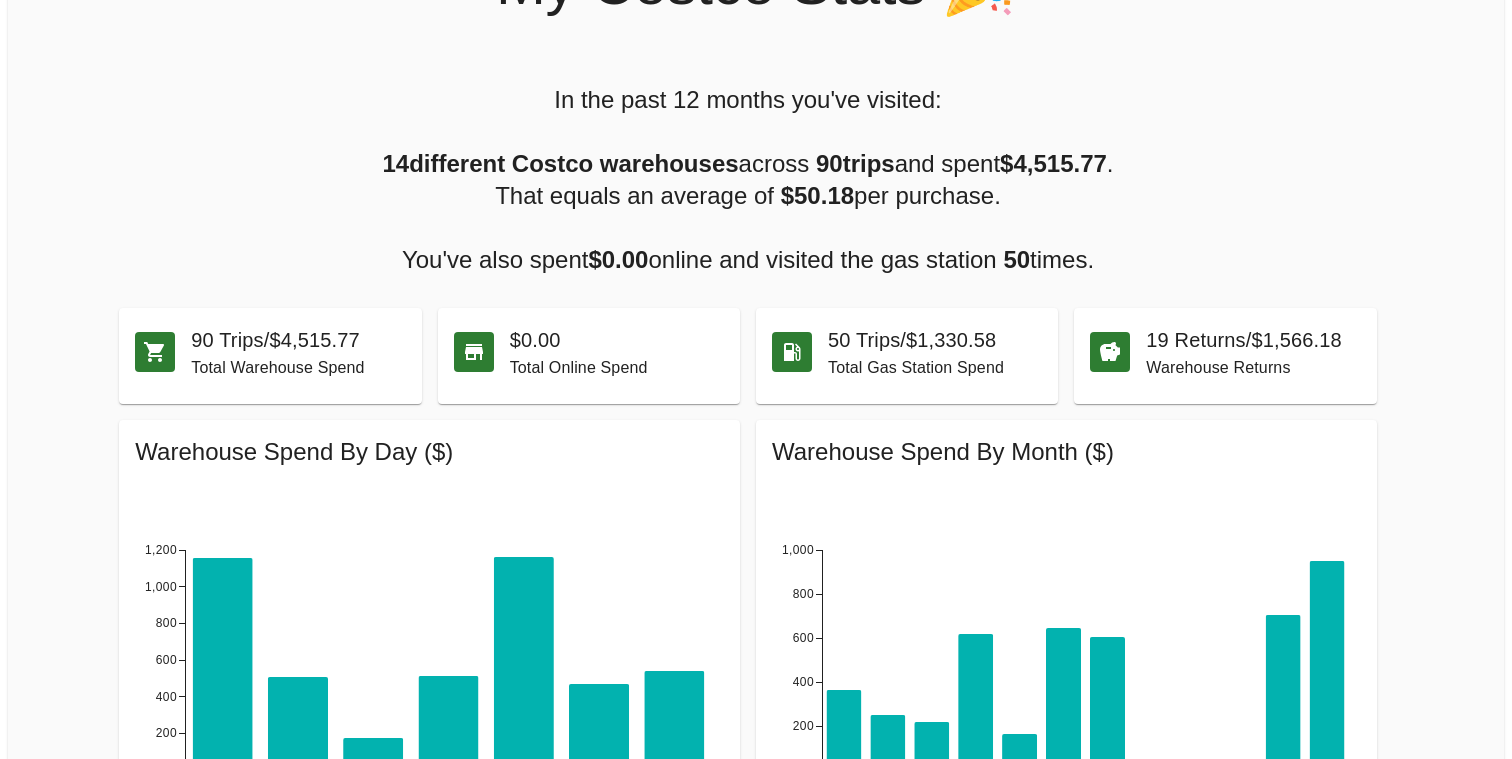 scroll, scrollTop: 0, scrollLeft: 0, axis: both 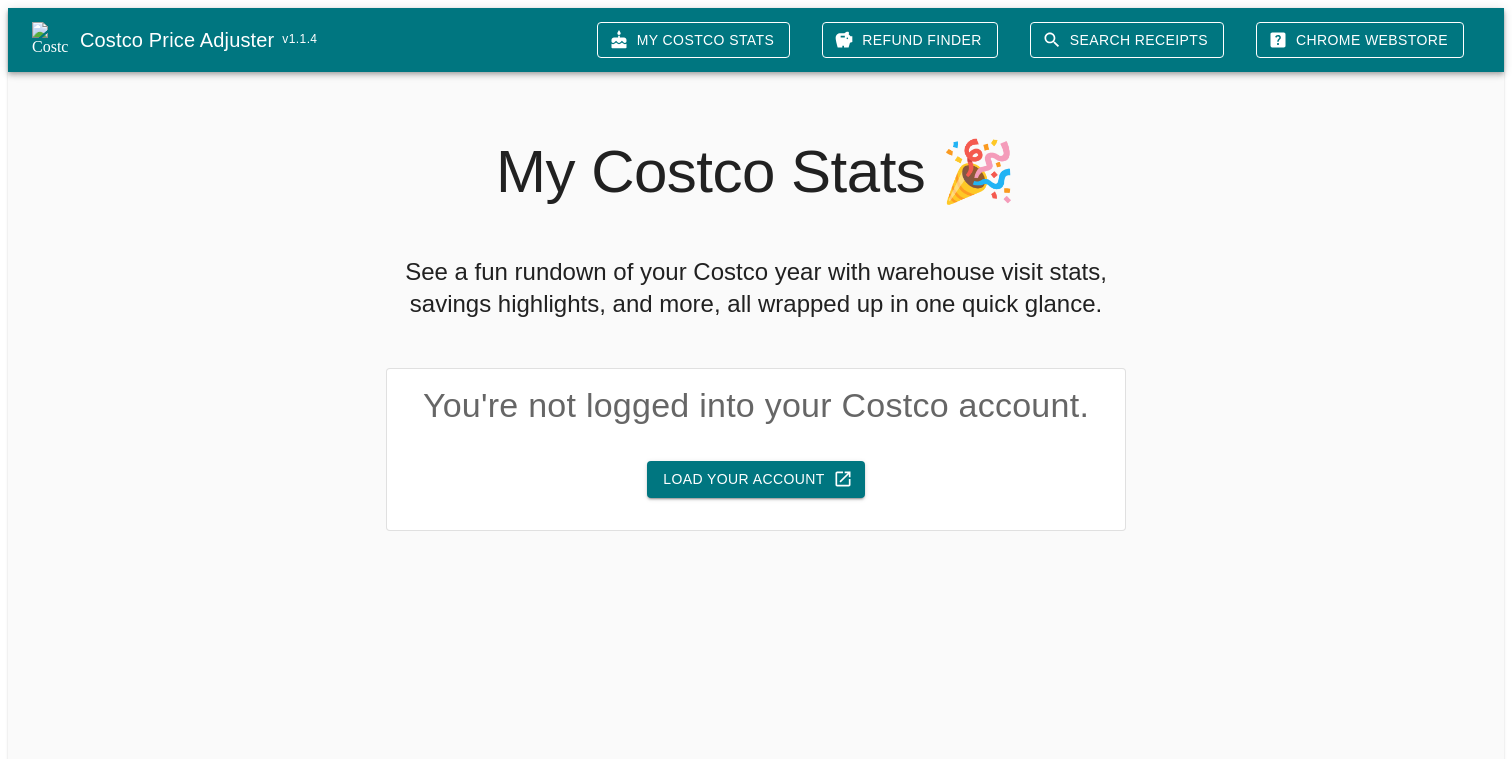 click on "My Costco Stats 🎉 See a fun rundown of your Costco year with warehouse visit stats, savings highlights, and more, all wrapped up in one quick glance. You're not logged into your Costco account. Load Your Account" at bounding box center (748, 301) 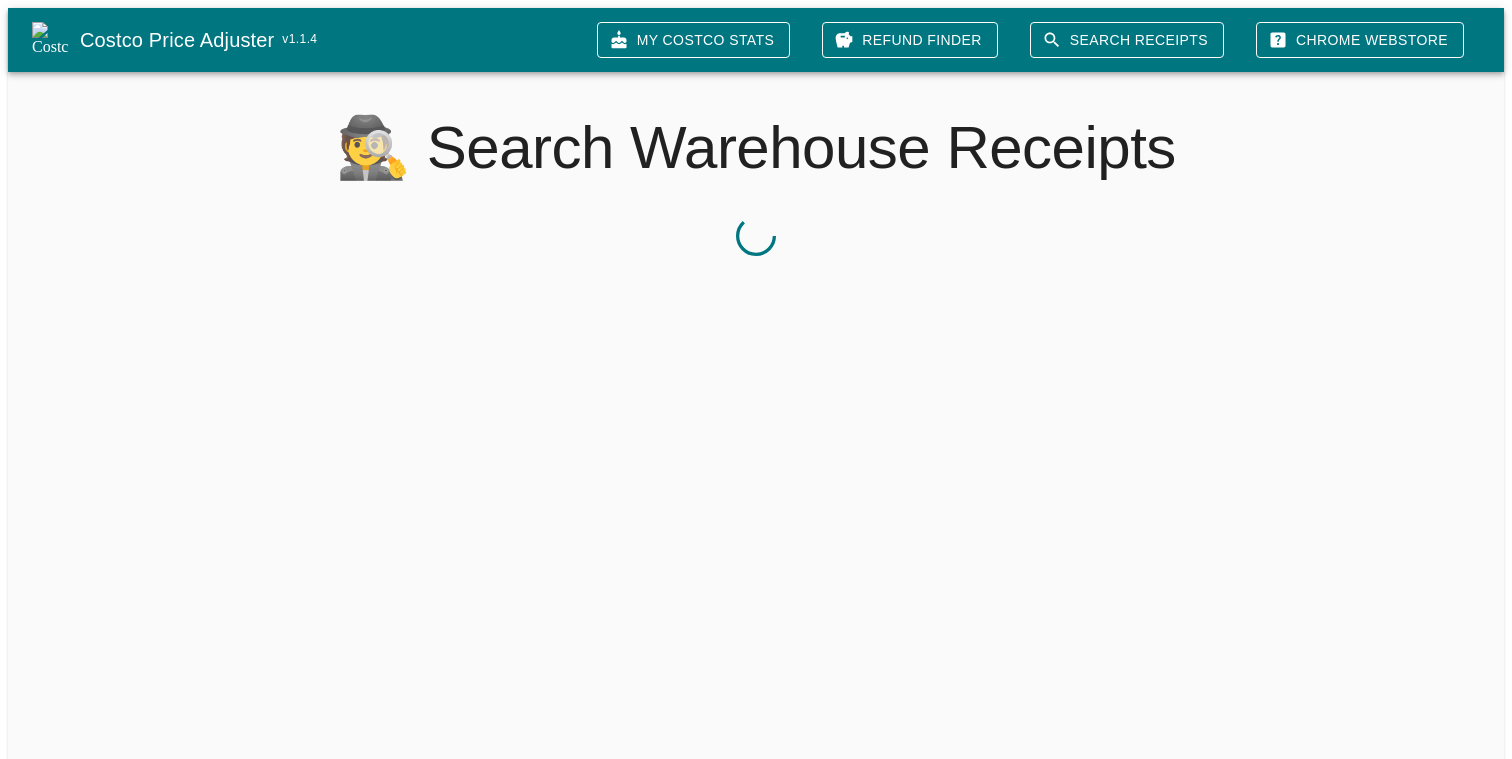 scroll, scrollTop: 0, scrollLeft: 0, axis: both 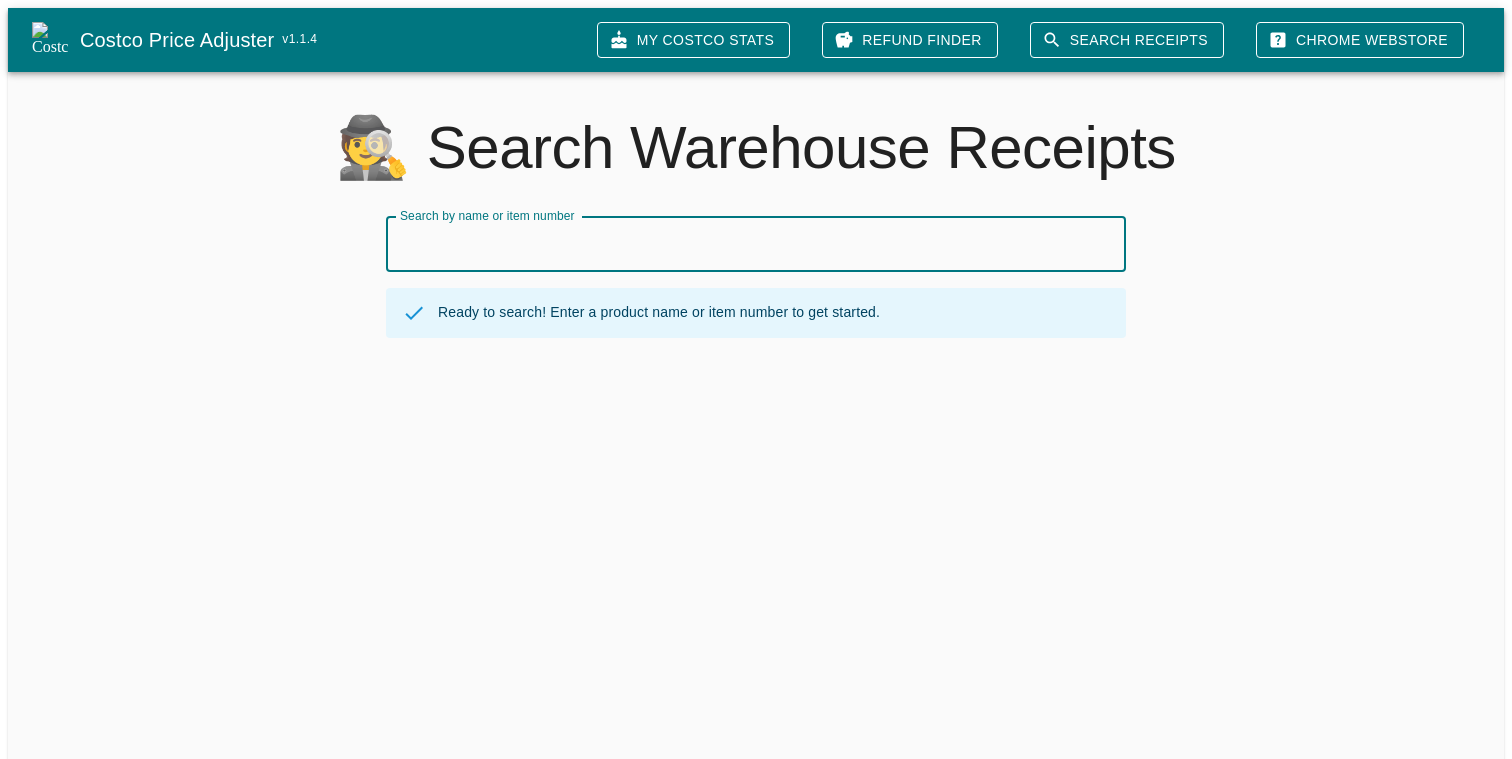 click on "Search by name or item number" at bounding box center (756, 244) 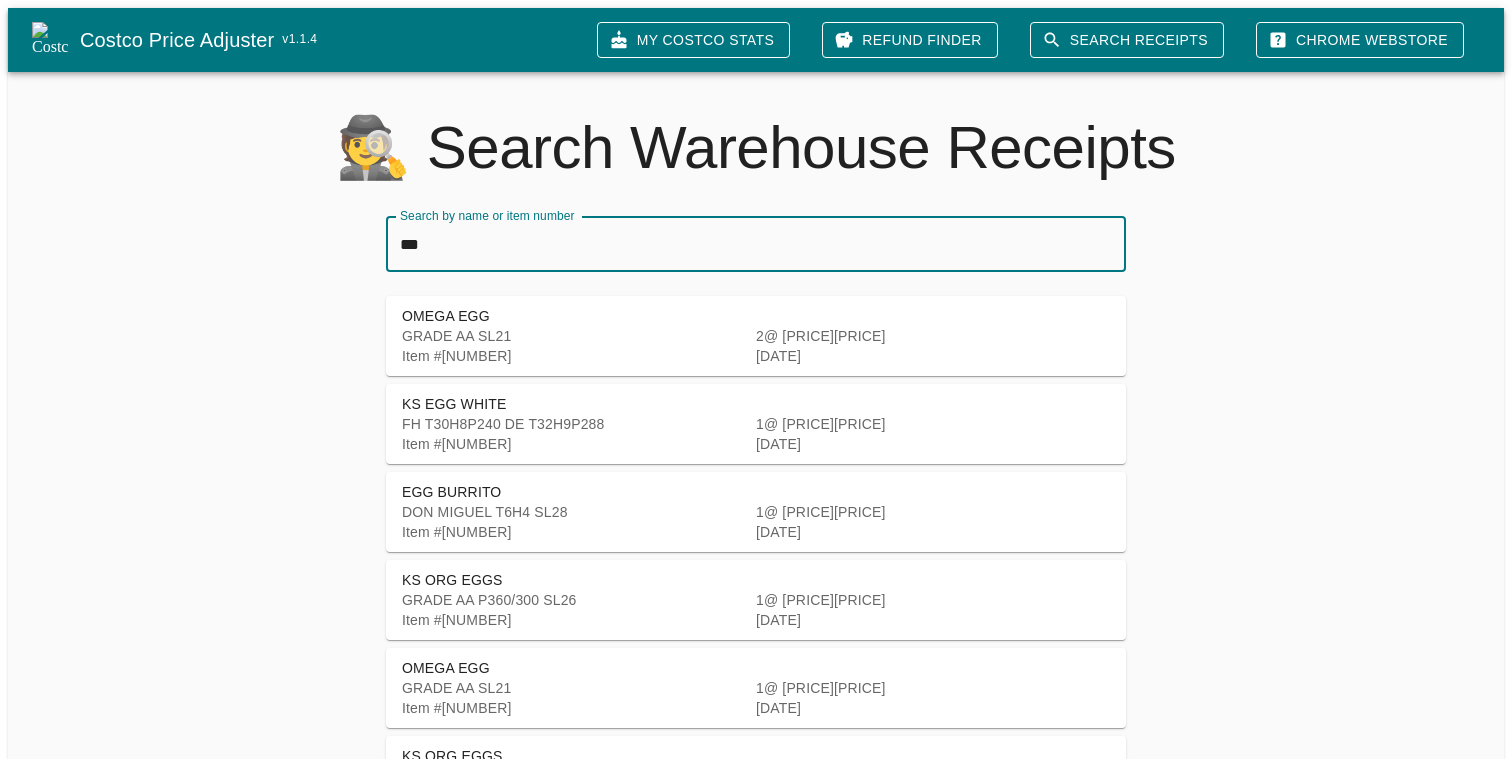 click on "🕵 Search Warehouse Receipts Search by name or item number *** Search by name or item number OMEGA EGG GRADE AA SL21 Item # 1481904 2  @ [PRICE] [DATE] KS EGG WHITE FH T30H8P240 DE T32H9P288 Item # 1063232 1  @ [PRICE] [DATE] EGG BURRITO DON MIGUEL T6H4 SL28 Item # 1162596 1  @ [PRICE] [DATE] KS ORG EGGS GRADE AA  P360/300  SL26 Item # 427381 1  @ [PRICE] [DATE] OMEGA EGG GRADE AA SL21 Item # 1481910 1  @ [PRICE] [DATE] KS ORG EGGS GRADE AA  P360/300  SL26 Item # 427381 1  @ [PRICE] [DATE] OMEGA EGG GRADE AA SL21 Item # 1481910 2  @ [PRICE] [DATE] PASTURE EGGS 2DZ GRADE A P360/300 SL22 Item # 1068080 1  @ [PRICE] [DATE] 18 CT EGGS 18 CT CONVENTIONAL Item # 1008 2  @ [PRICE] [DATE] EGG BURRITO DON MIGUEL T6H4 SL28 Item # 1162596 2  @ [PRICE] [DATE] 2.5DZ EGGS Item # 1026803 1  @ [PRICE] [DATE] EGG BURRITO DON MIGUEL T6H4 SL28 Item # 1162596 1  @ [PRICE] [DATE] 18 CT EGGS 18 CT CONVENTIONAL Item # 1008 1  @ [PRICE] [DATE] EGG BURRITO DON MIGUEL T6H4 SL28 Item # 1162596 1  @ [PRICE] [DATE]" at bounding box center (748, 1100) 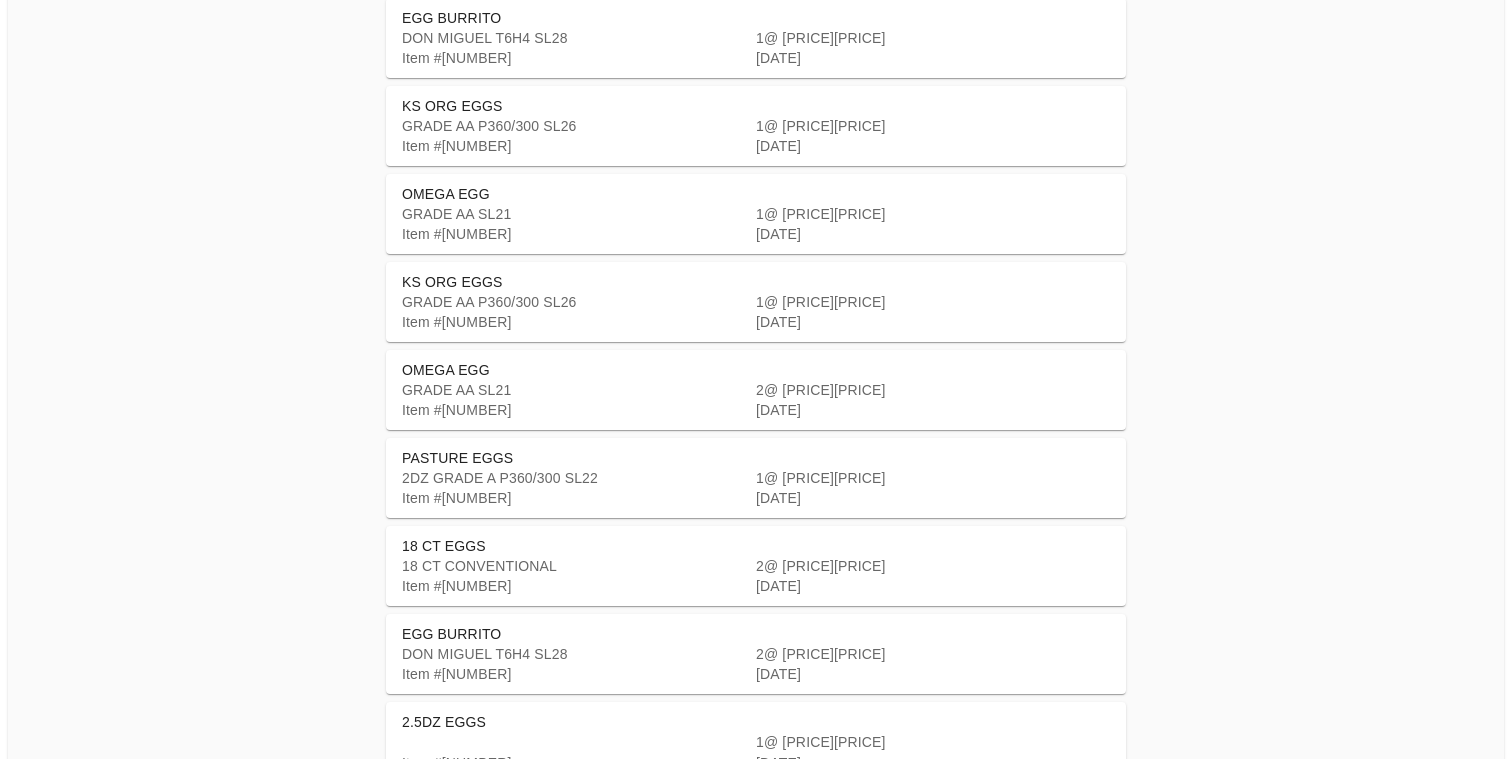 scroll, scrollTop: 0, scrollLeft: 0, axis: both 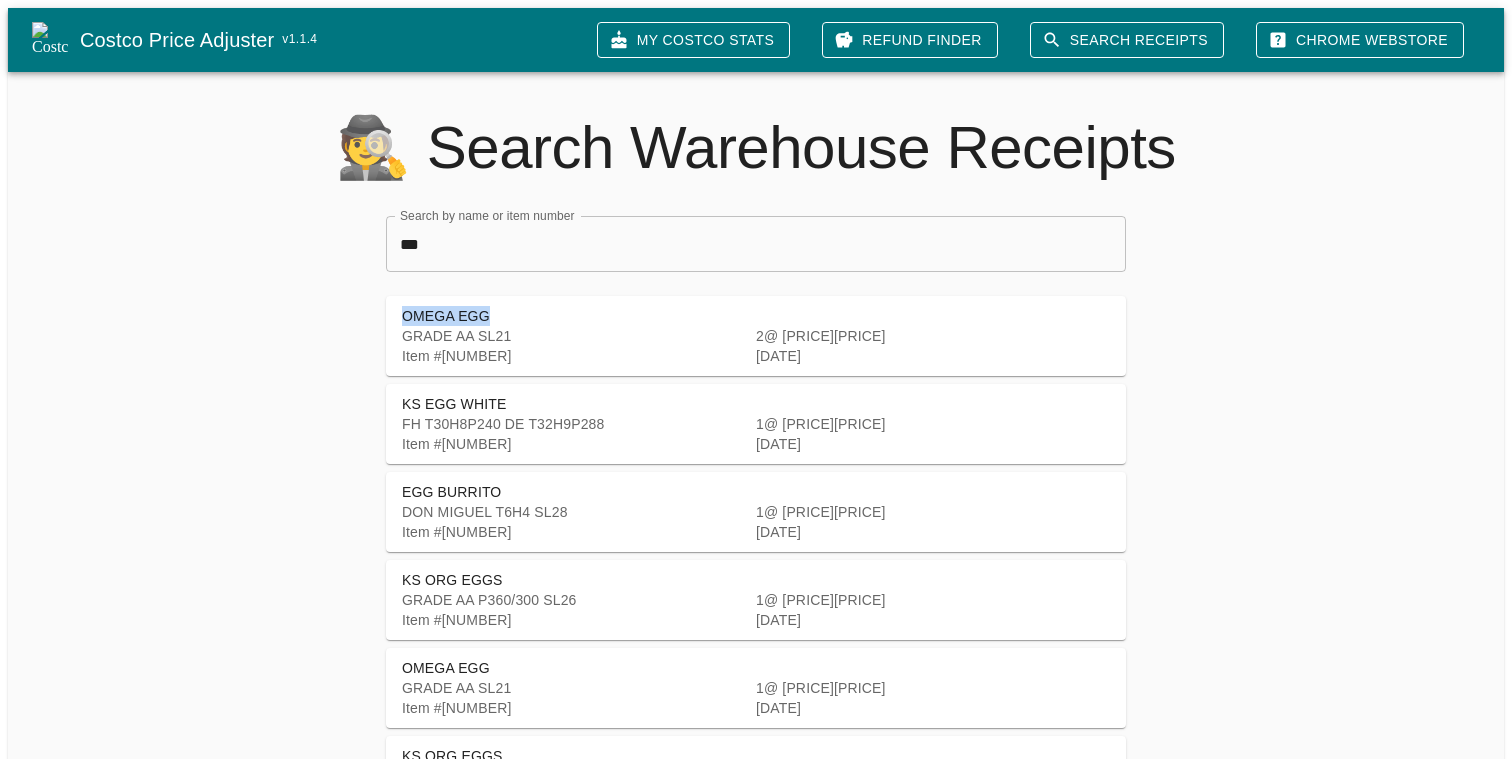 drag, startPoint x: 397, startPoint y: 310, endPoint x: 536, endPoint y: 305, distance: 139.0899 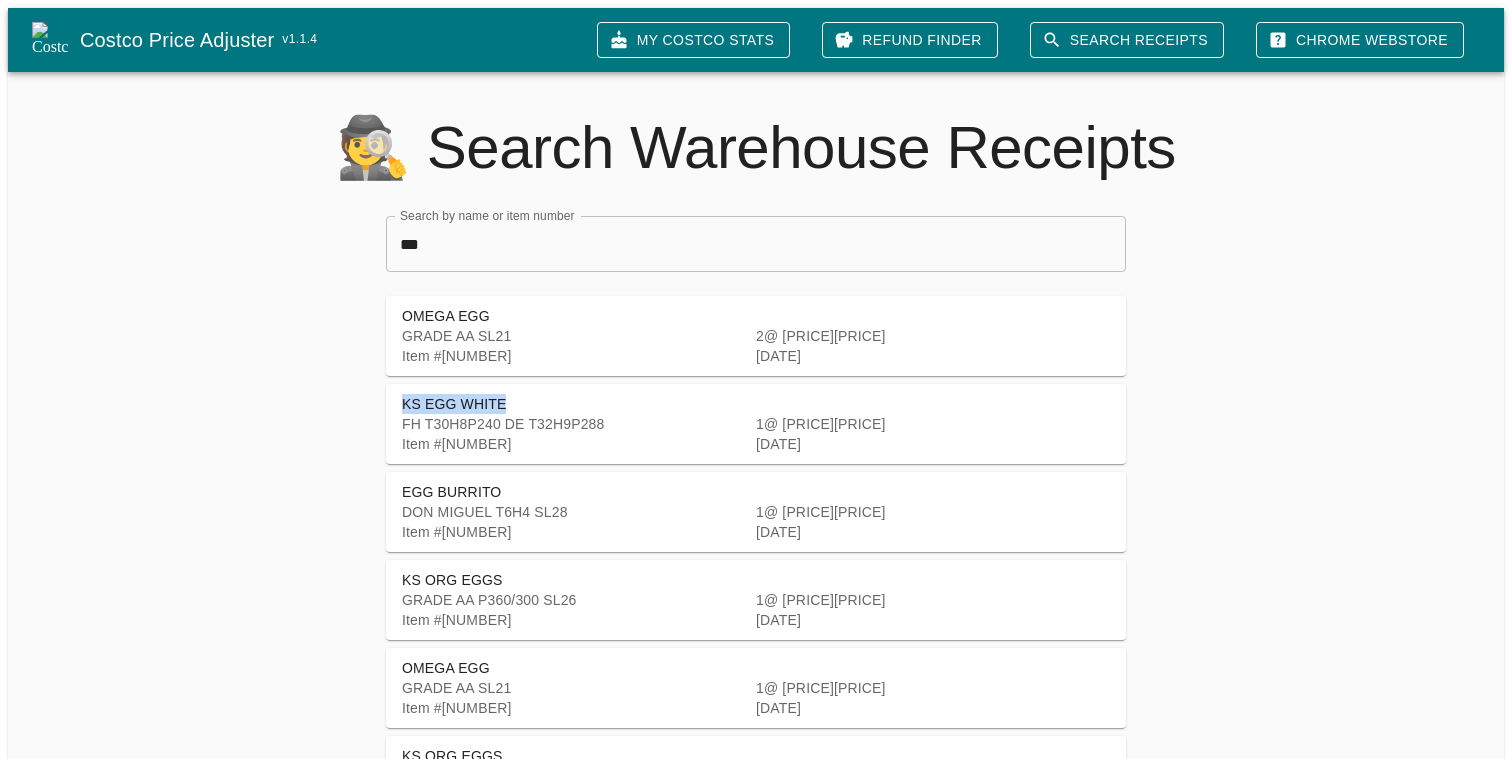 drag, startPoint x: 395, startPoint y: 399, endPoint x: 494, endPoint y: 399, distance: 99 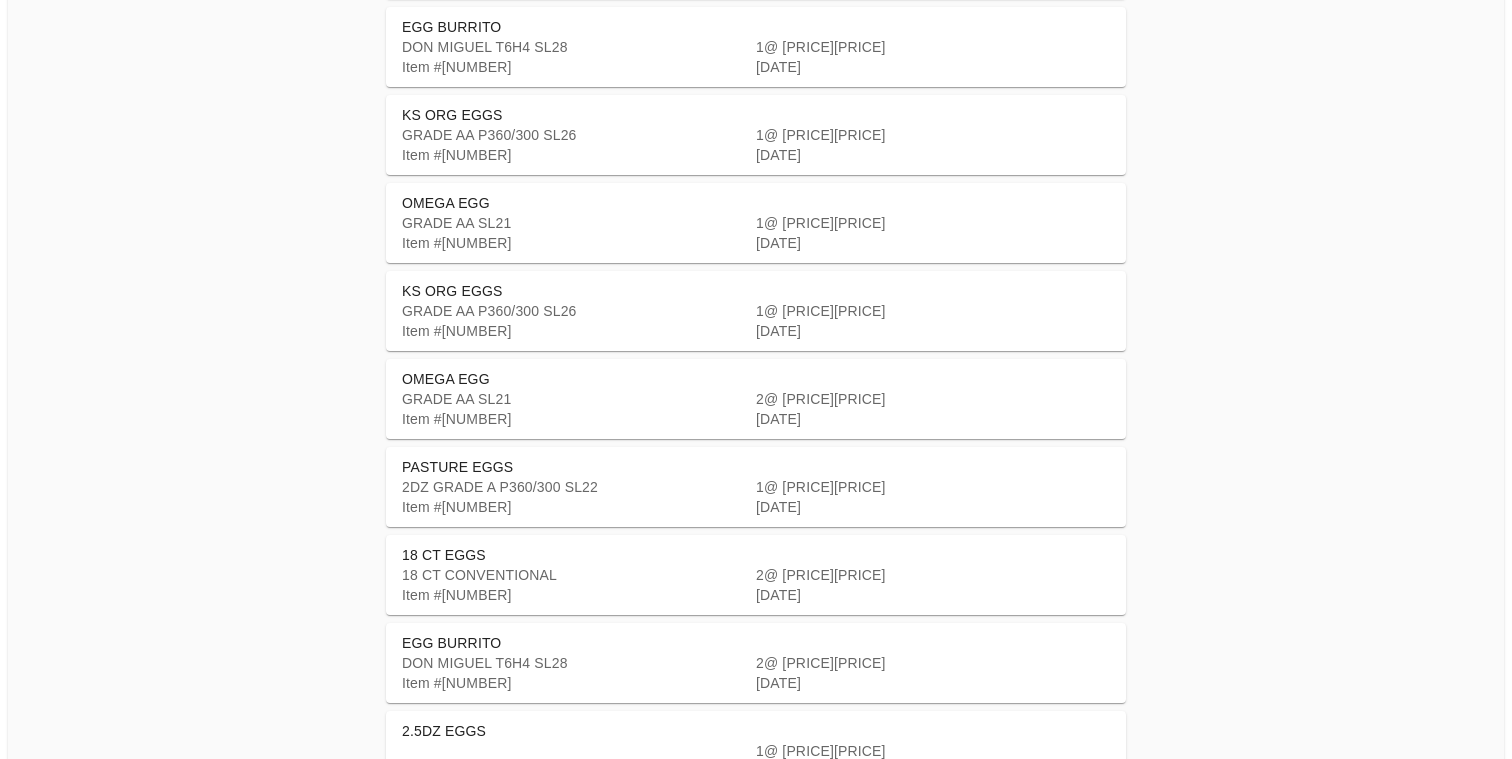 scroll, scrollTop: 479, scrollLeft: 0, axis: vertical 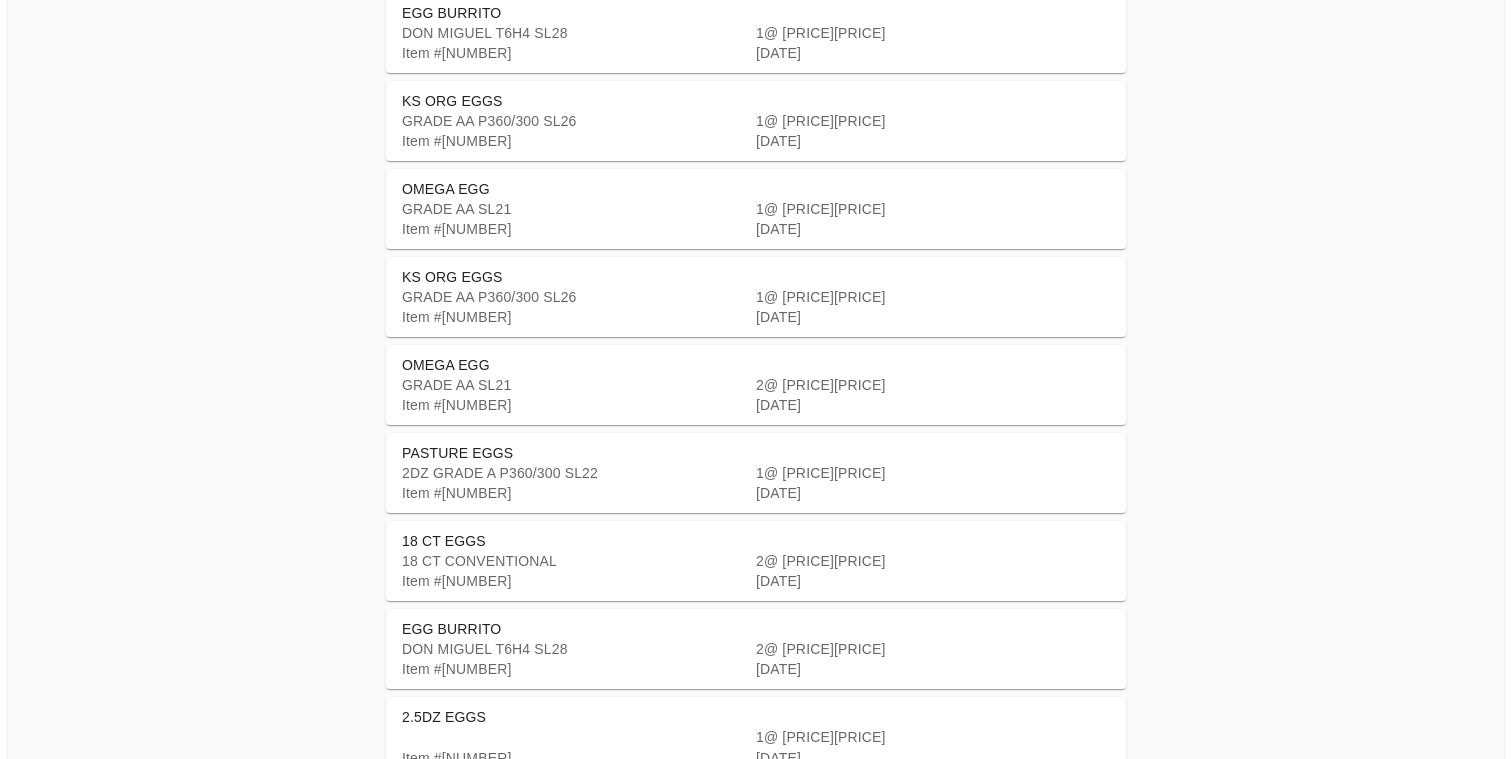 click on "18 CT EGGS" at bounding box center [756, 541] 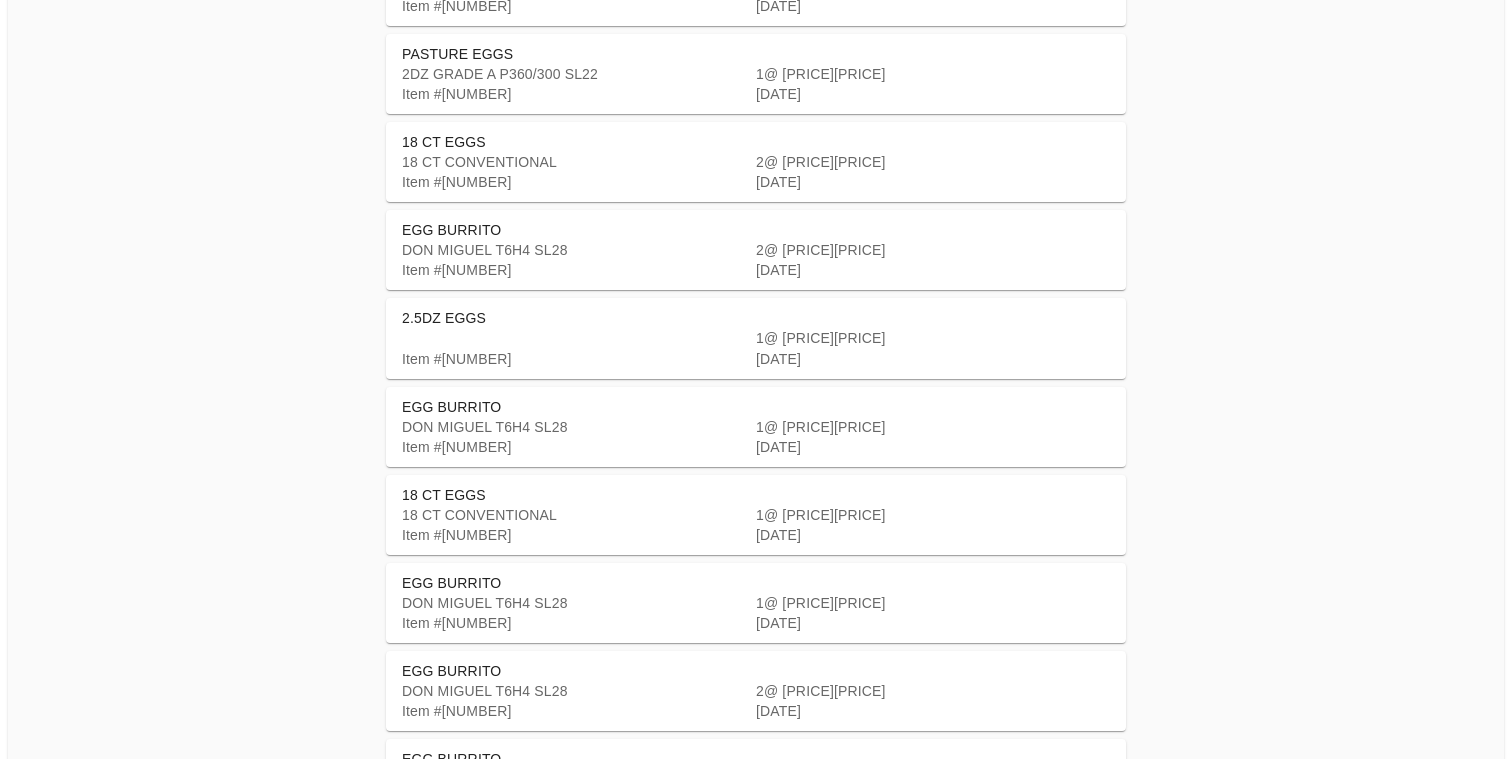 scroll, scrollTop: 0, scrollLeft: 0, axis: both 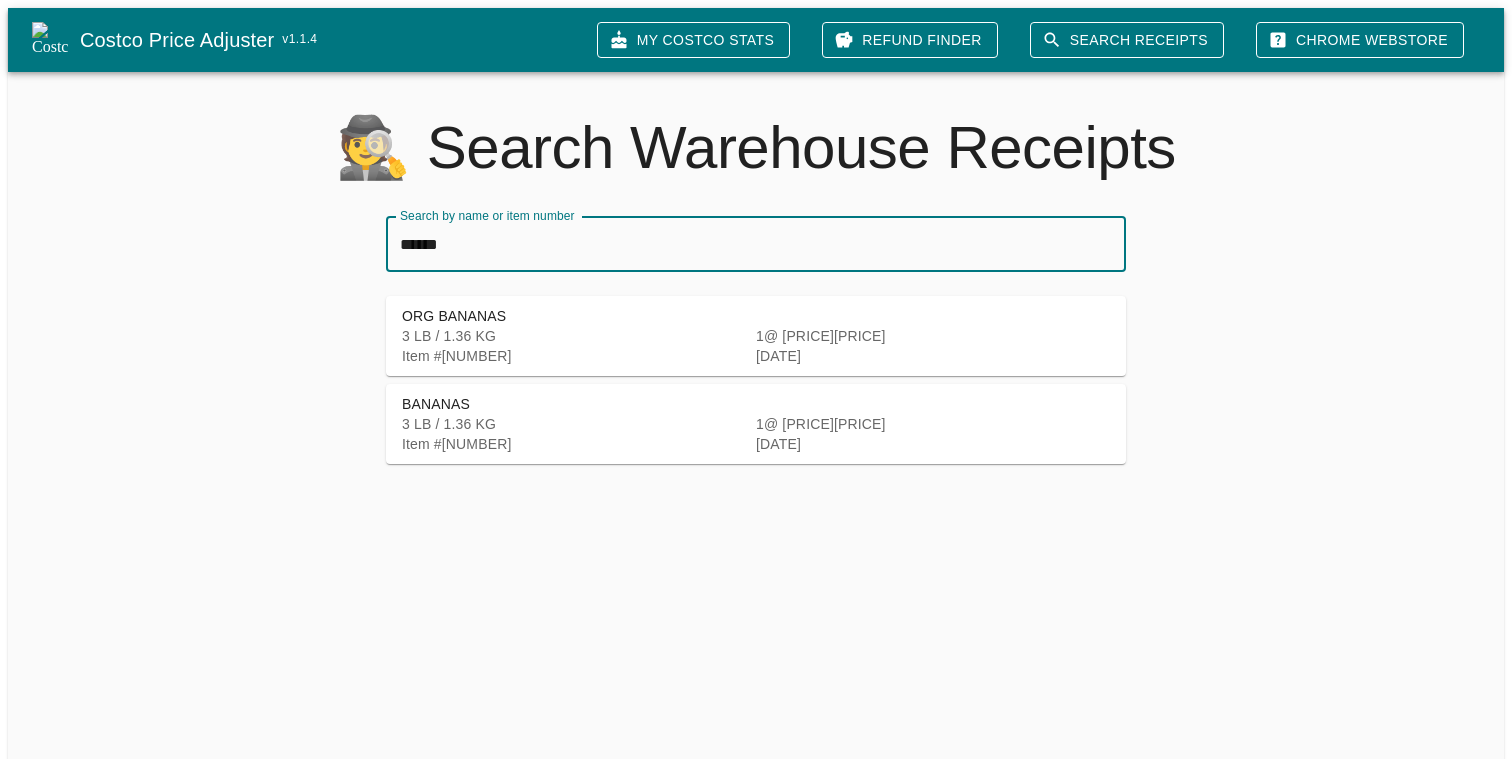 type on "******" 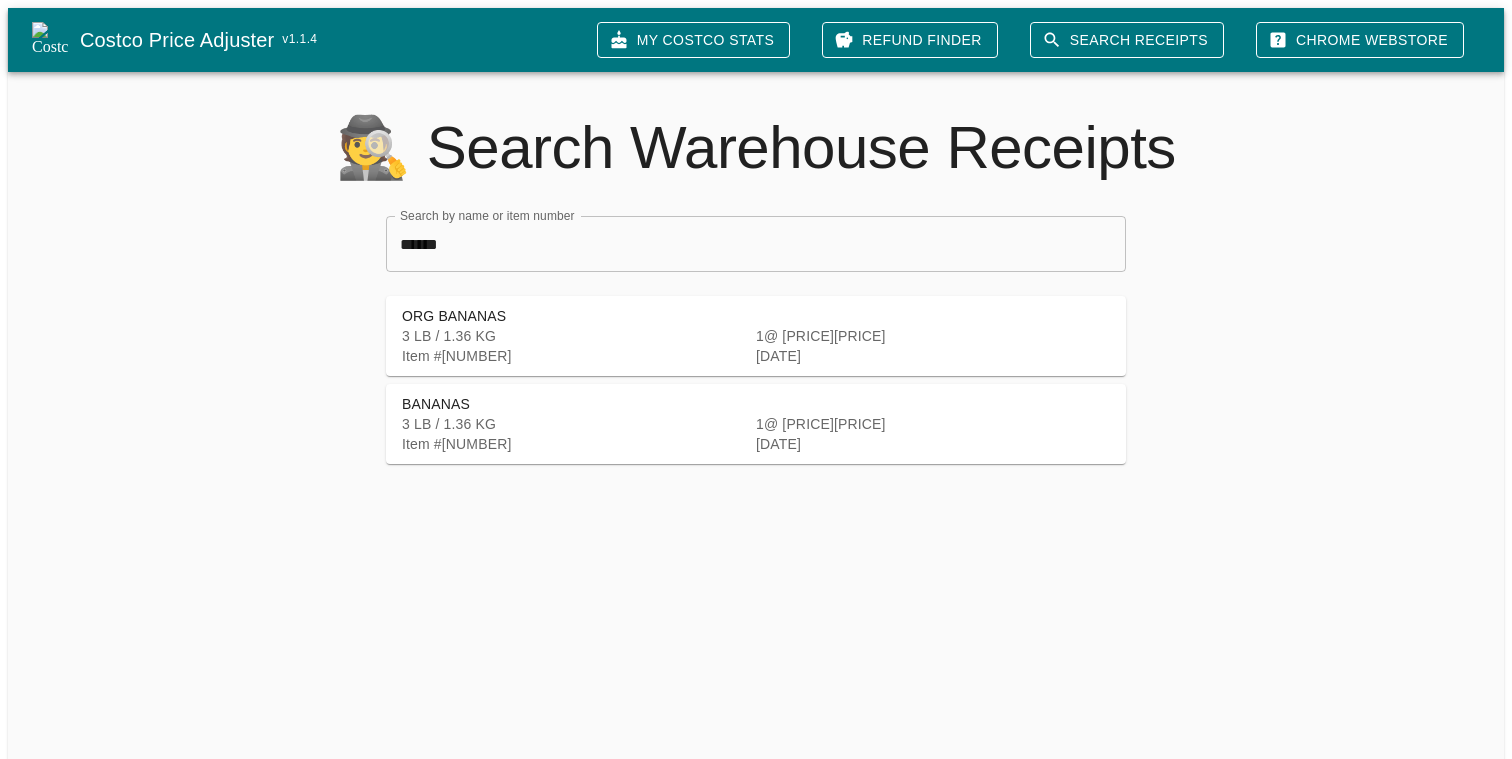 click on "Costco Price Adjuster   v 1.1.4 My Costco Stats Refund Finder Search Receipts Chrome Webstore" at bounding box center [756, 40] 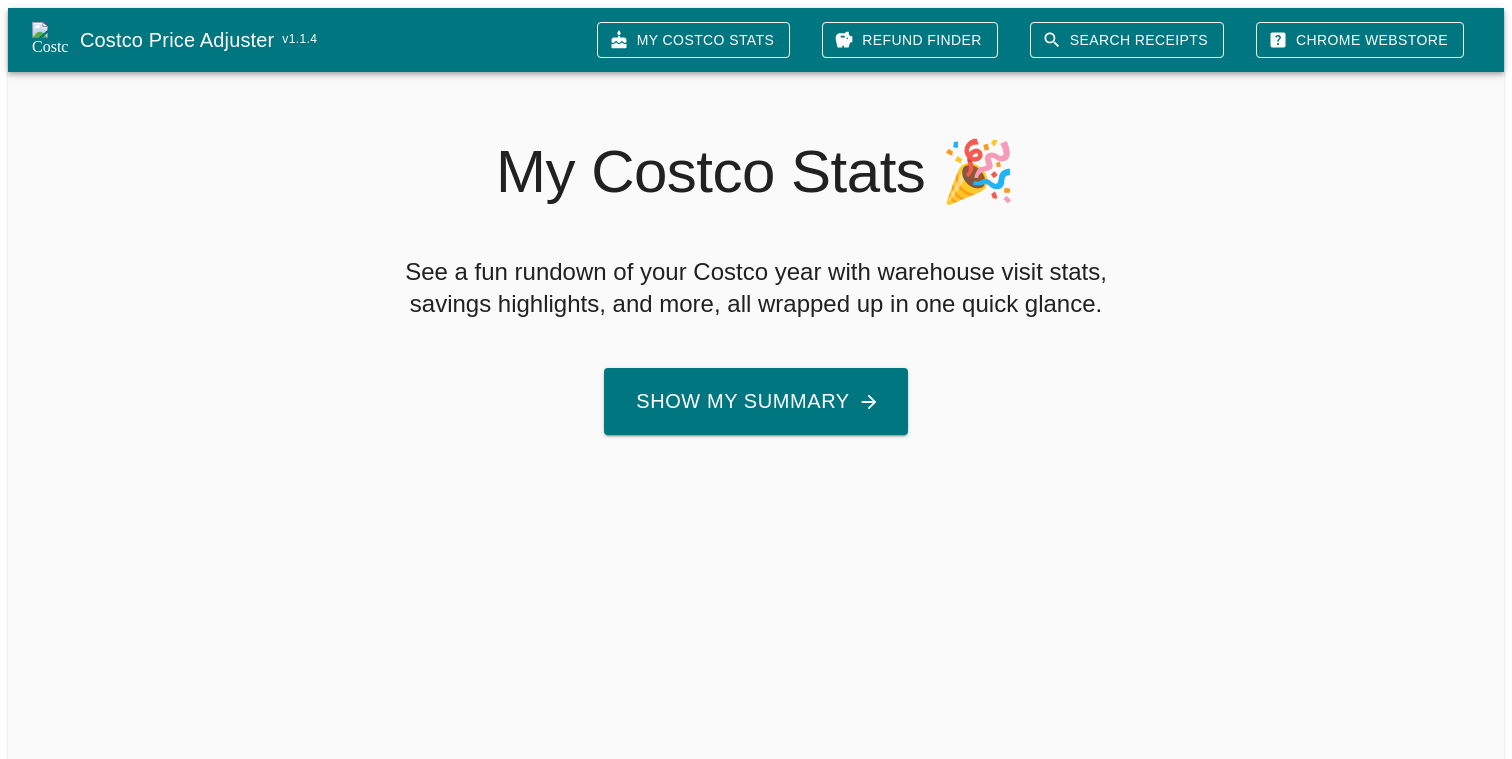 click on "Show My Summary" at bounding box center [756, 401] 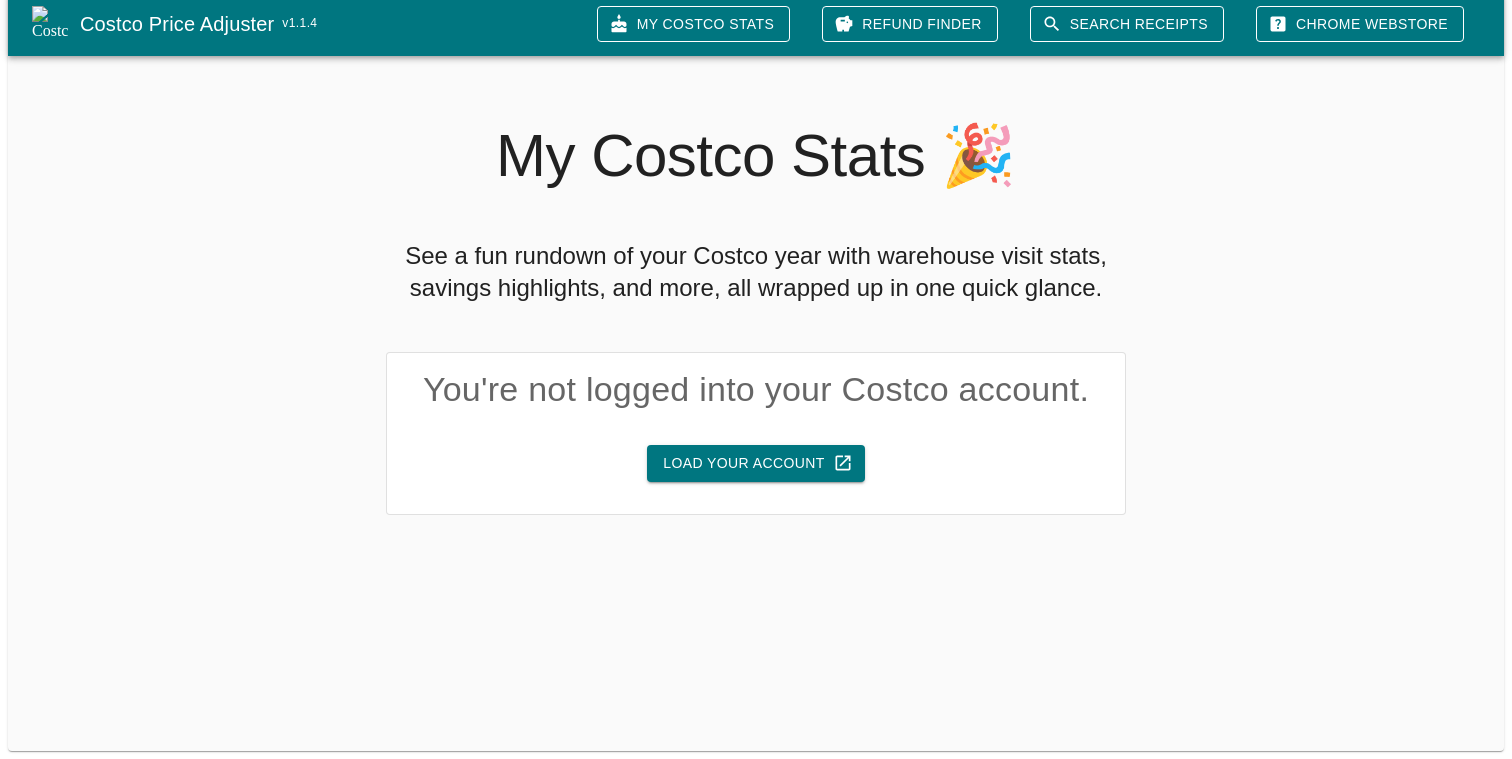 scroll, scrollTop: 0, scrollLeft: 0, axis: both 